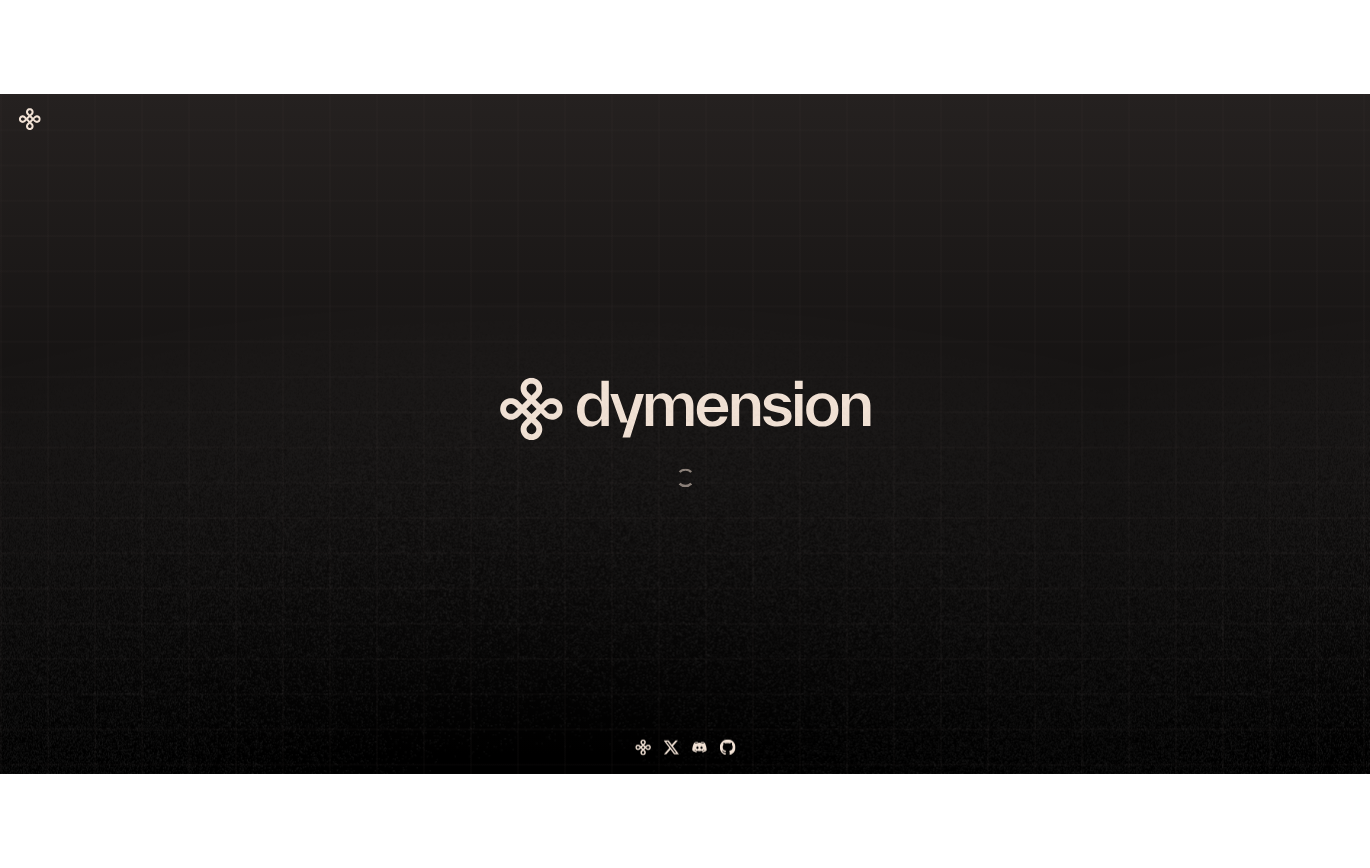 scroll, scrollTop: 0, scrollLeft: 0, axis: both 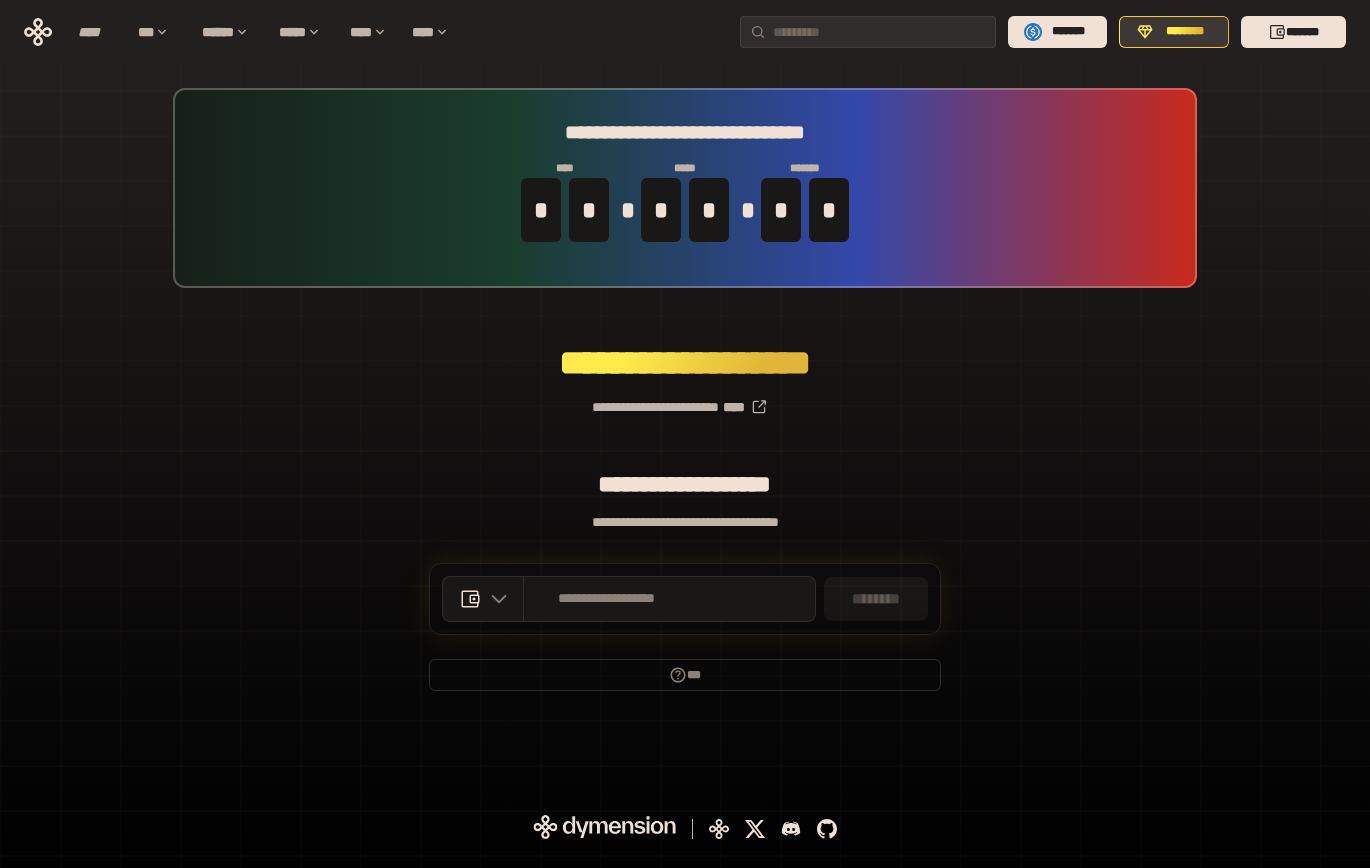click on "********" at bounding box center (1174, 32) 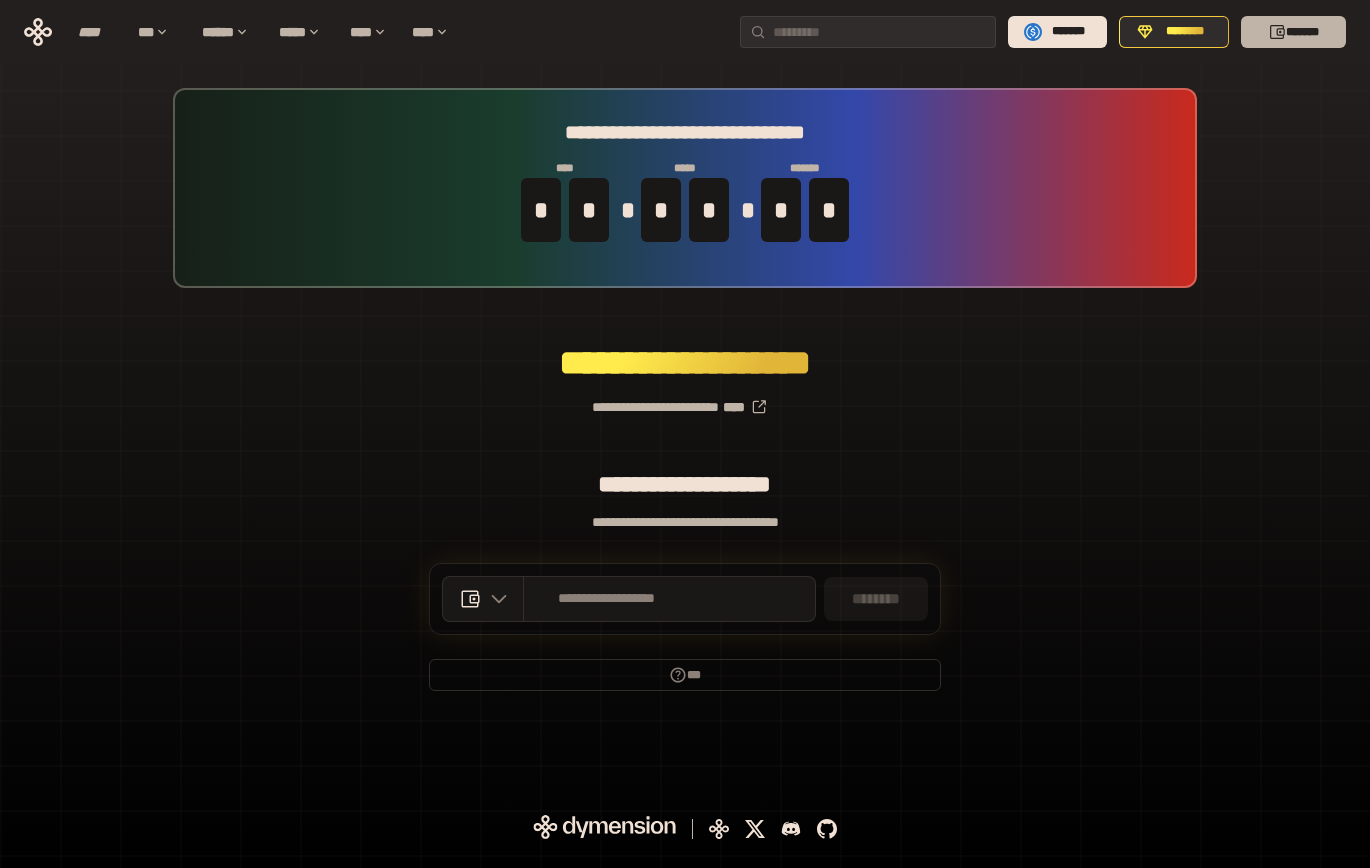click on "*******" at bounding box center [1293, 32] 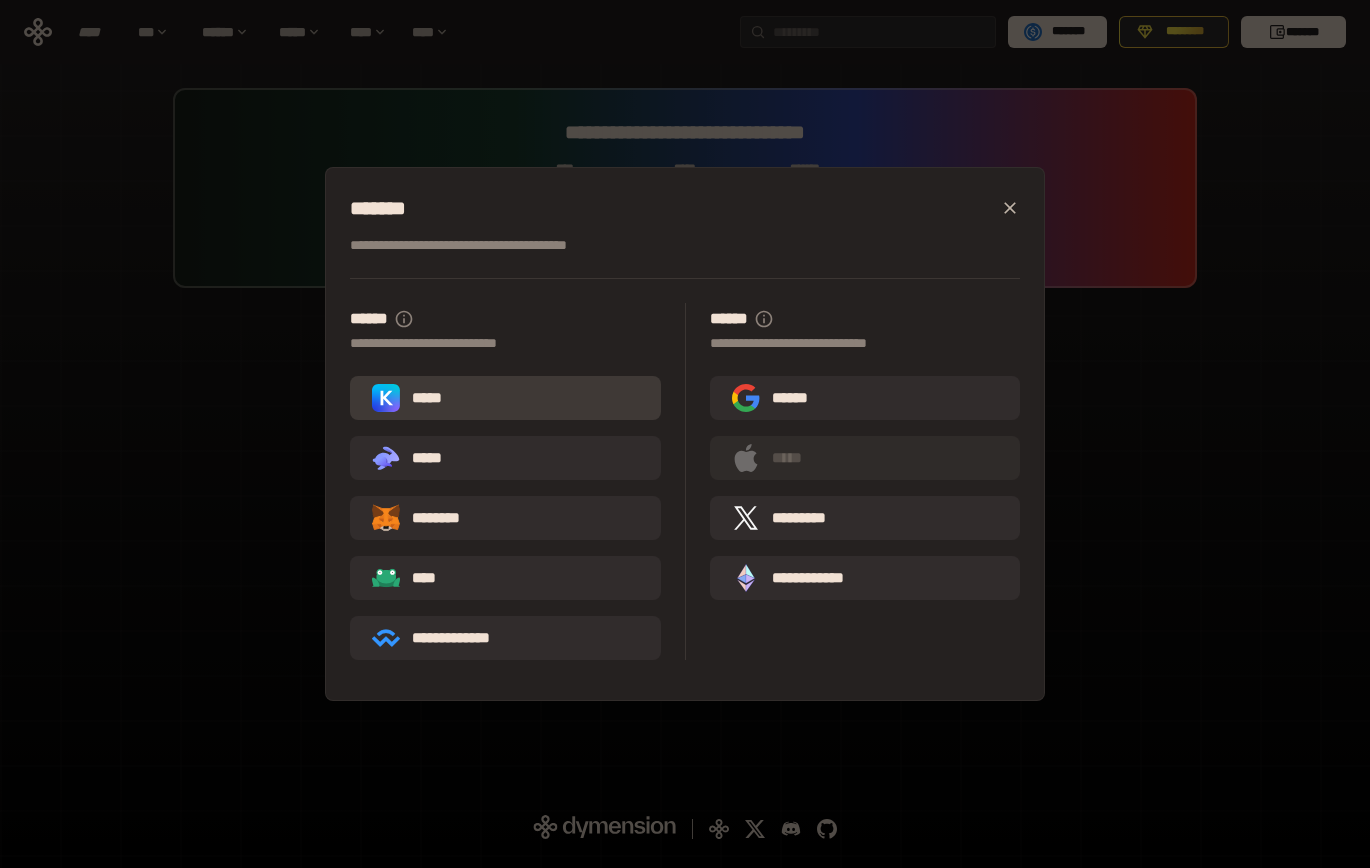 click on "*****" at bounding box center (505, 398) 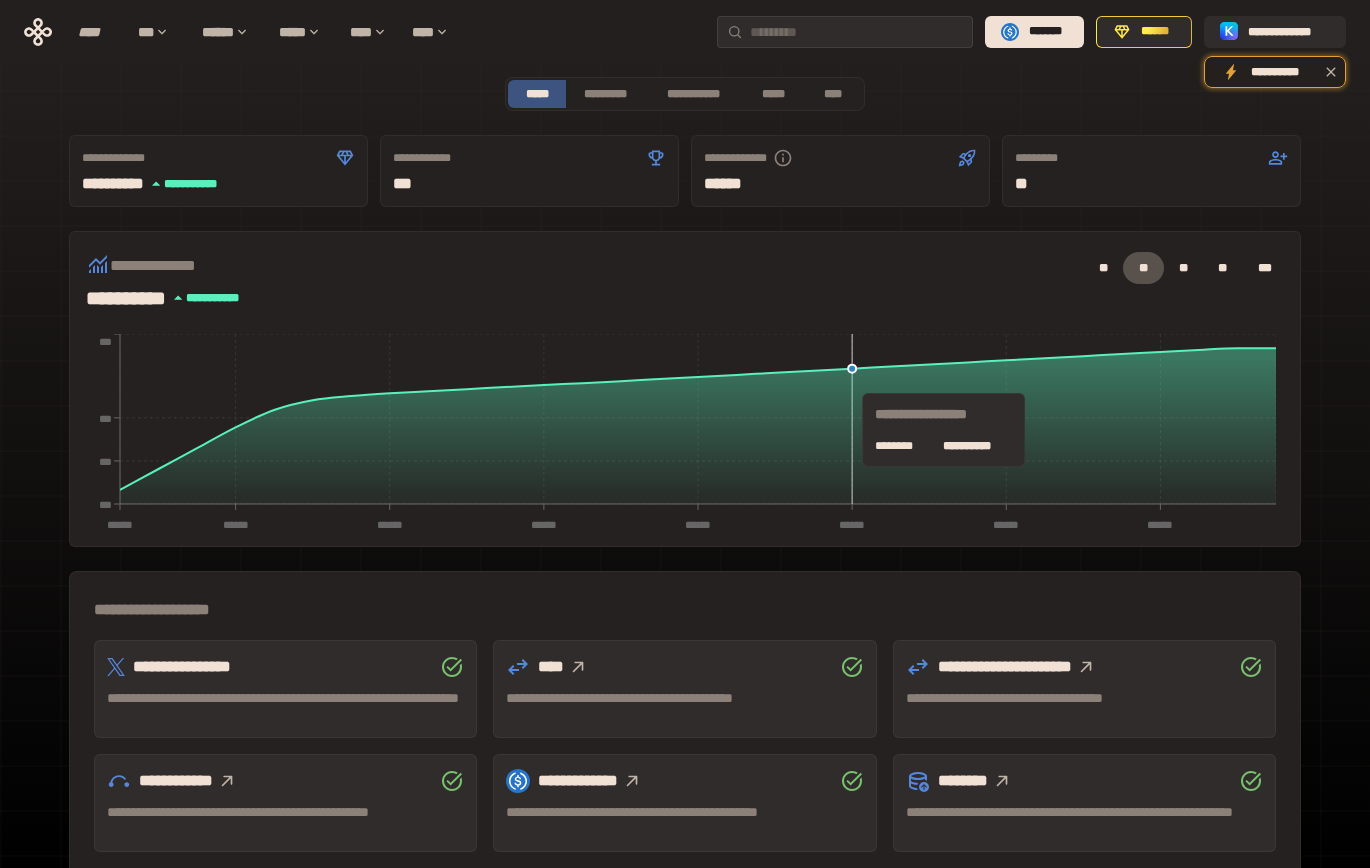 scroll, scrollTop: 1, scrollLeft: 0, axis: vertical 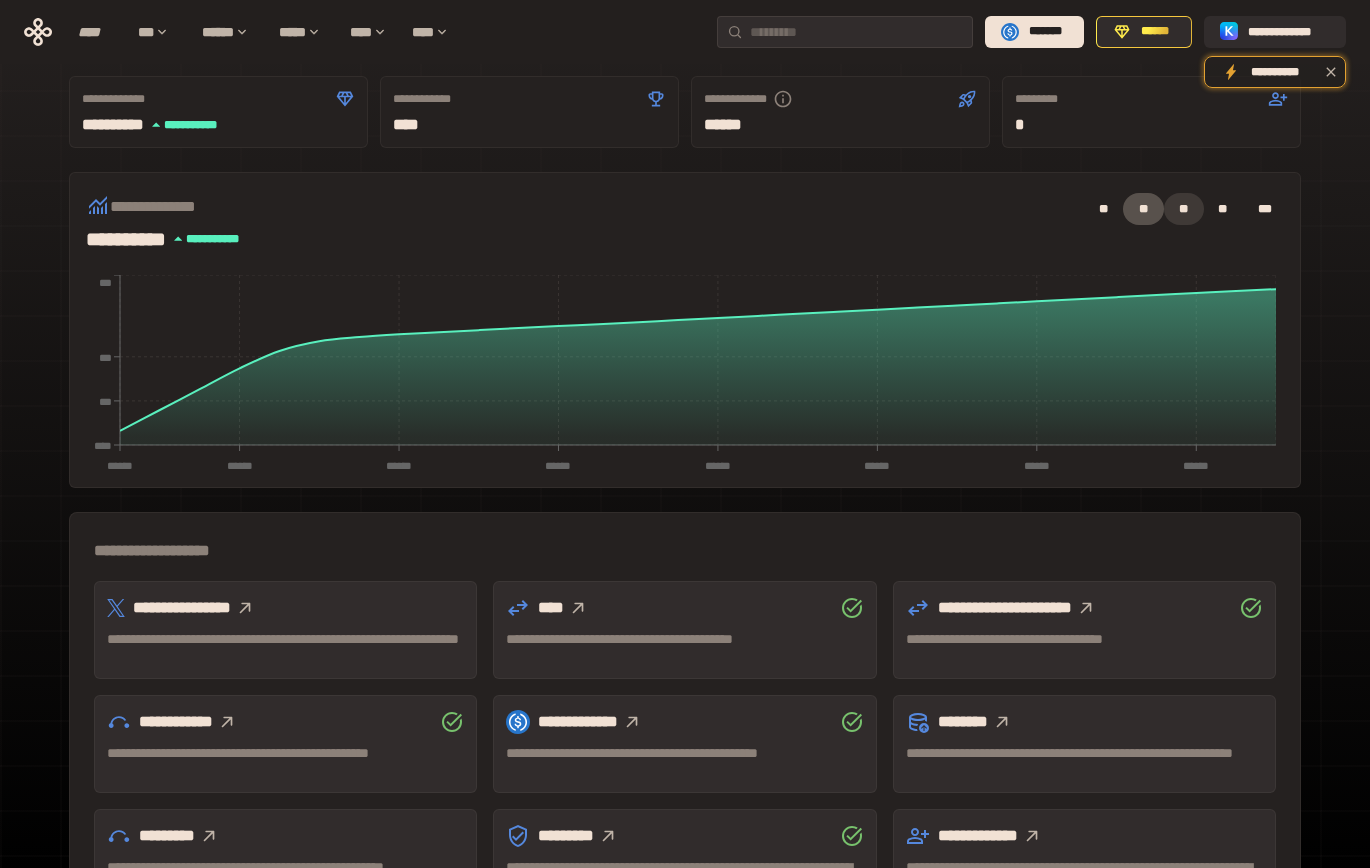 click on "**" at bounding box center (1184, 209) 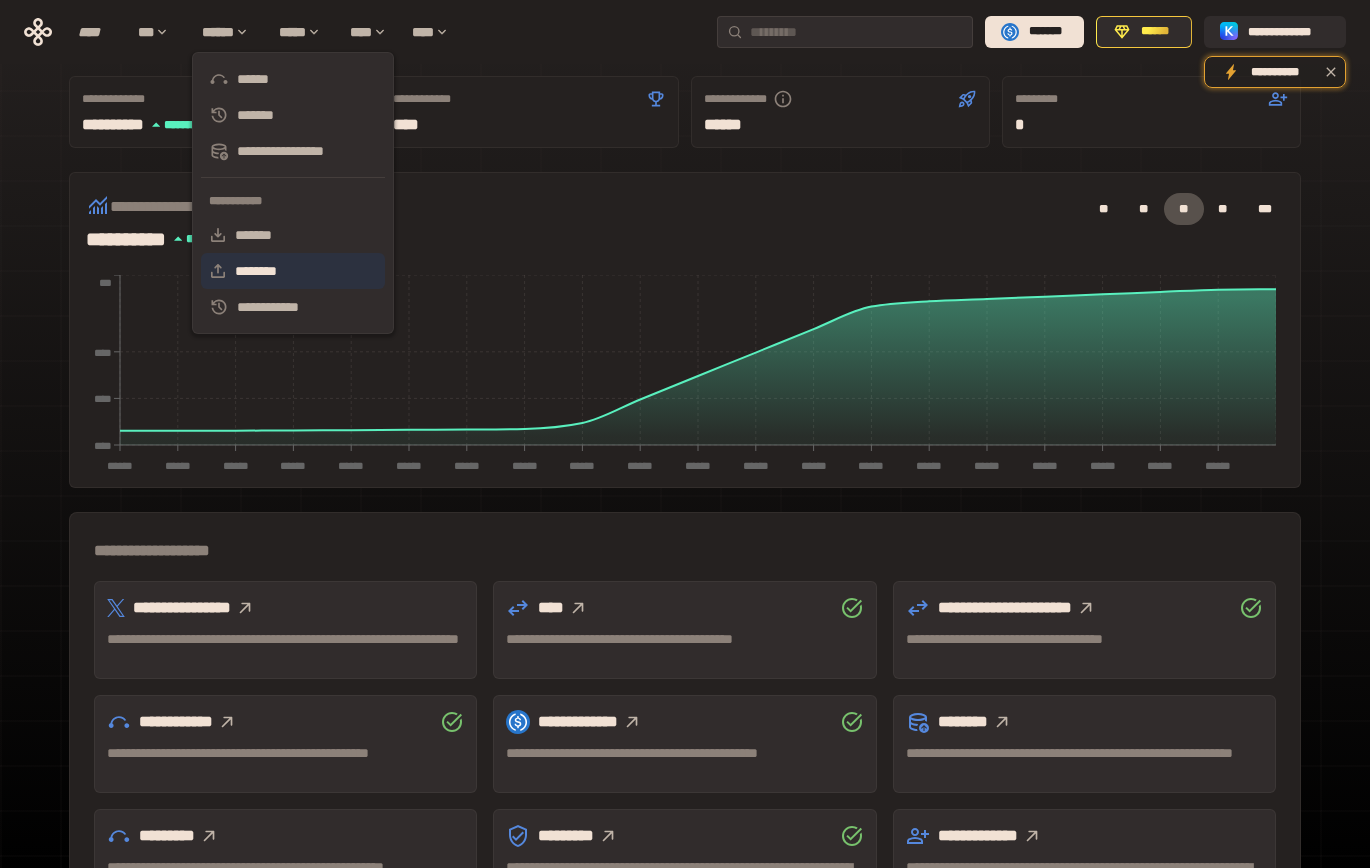 click on "********" at bounding box center [293, 271] 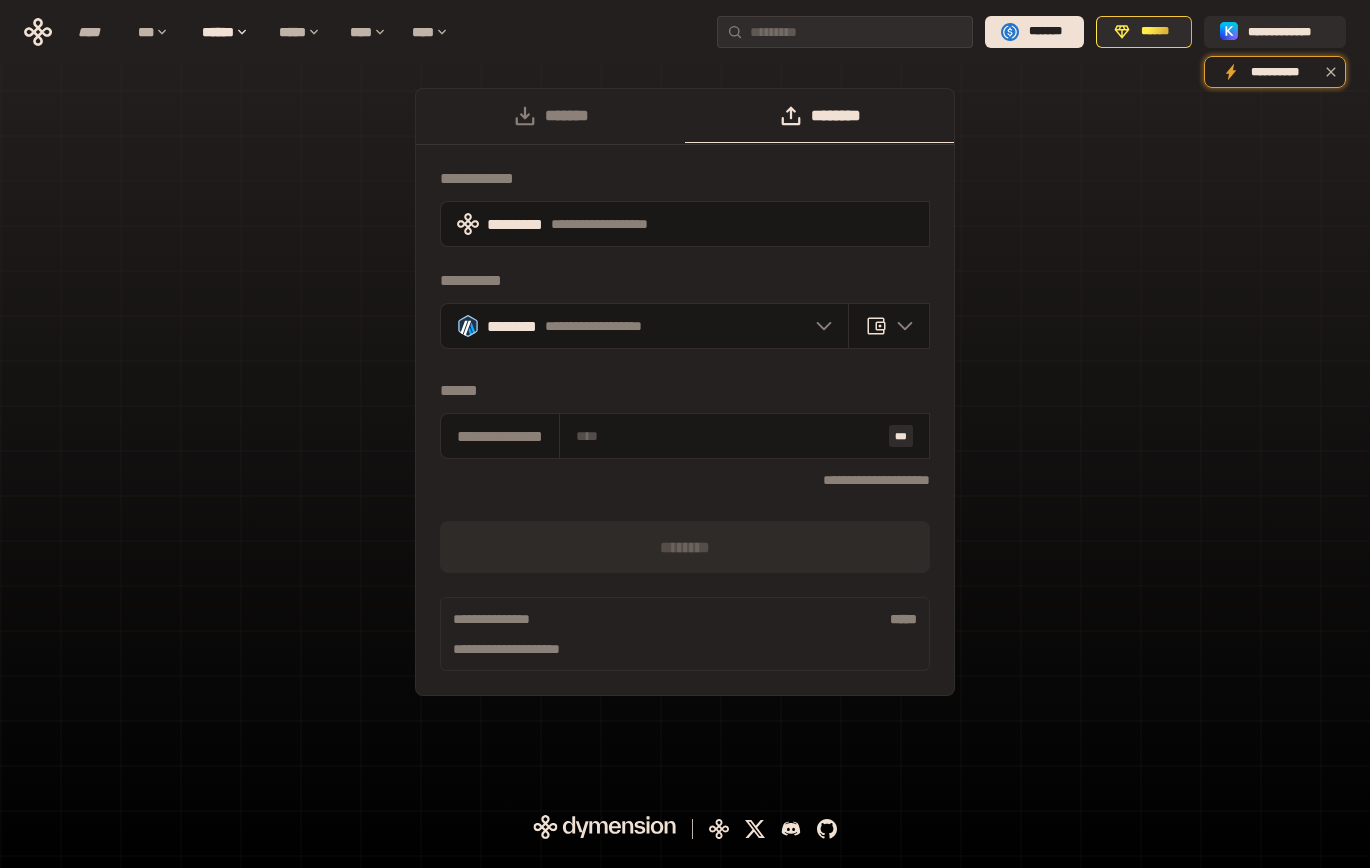 scroll, scrollTop: 0, scrollLeft: 0, axis: both 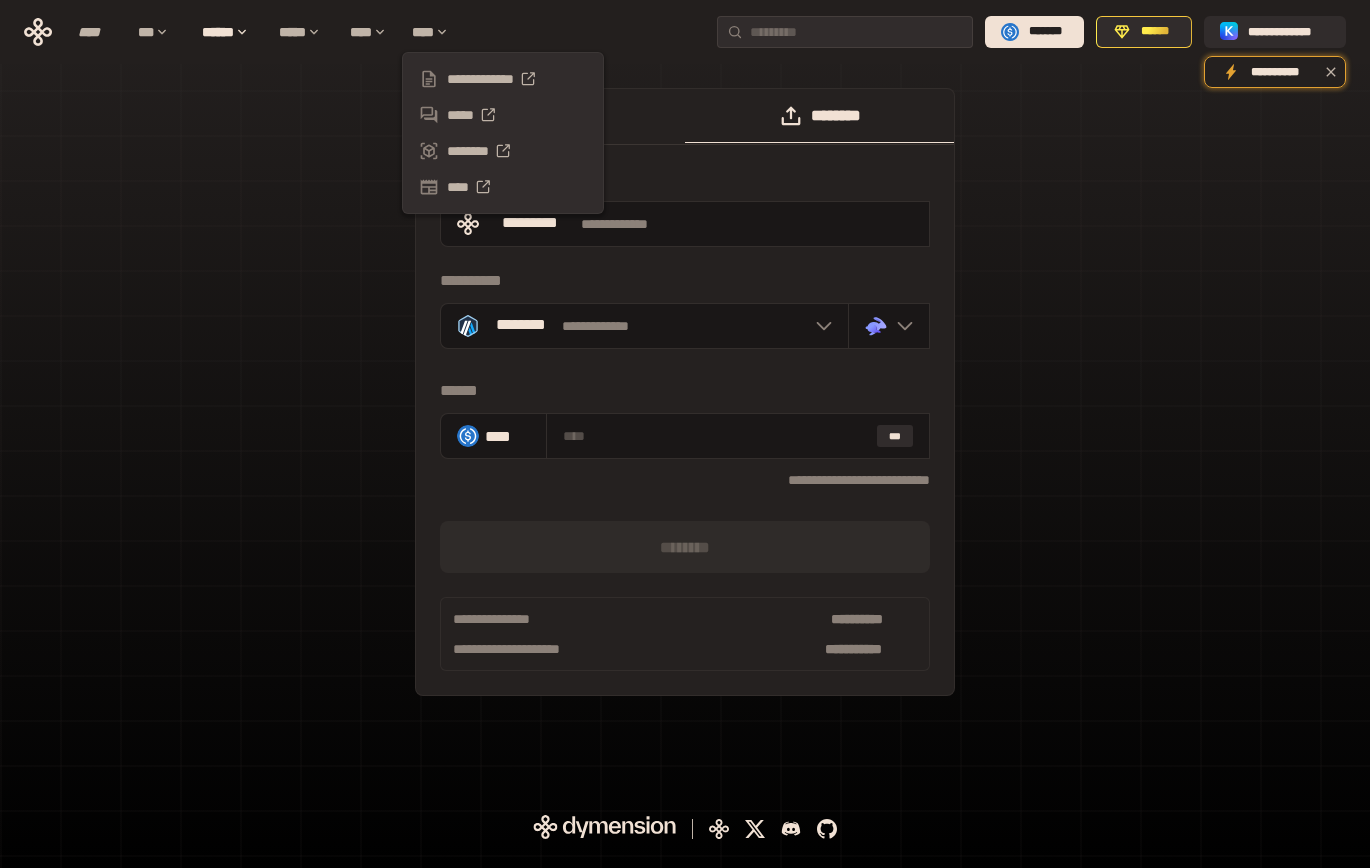 click on "**********" at bounding box center [685, 392] 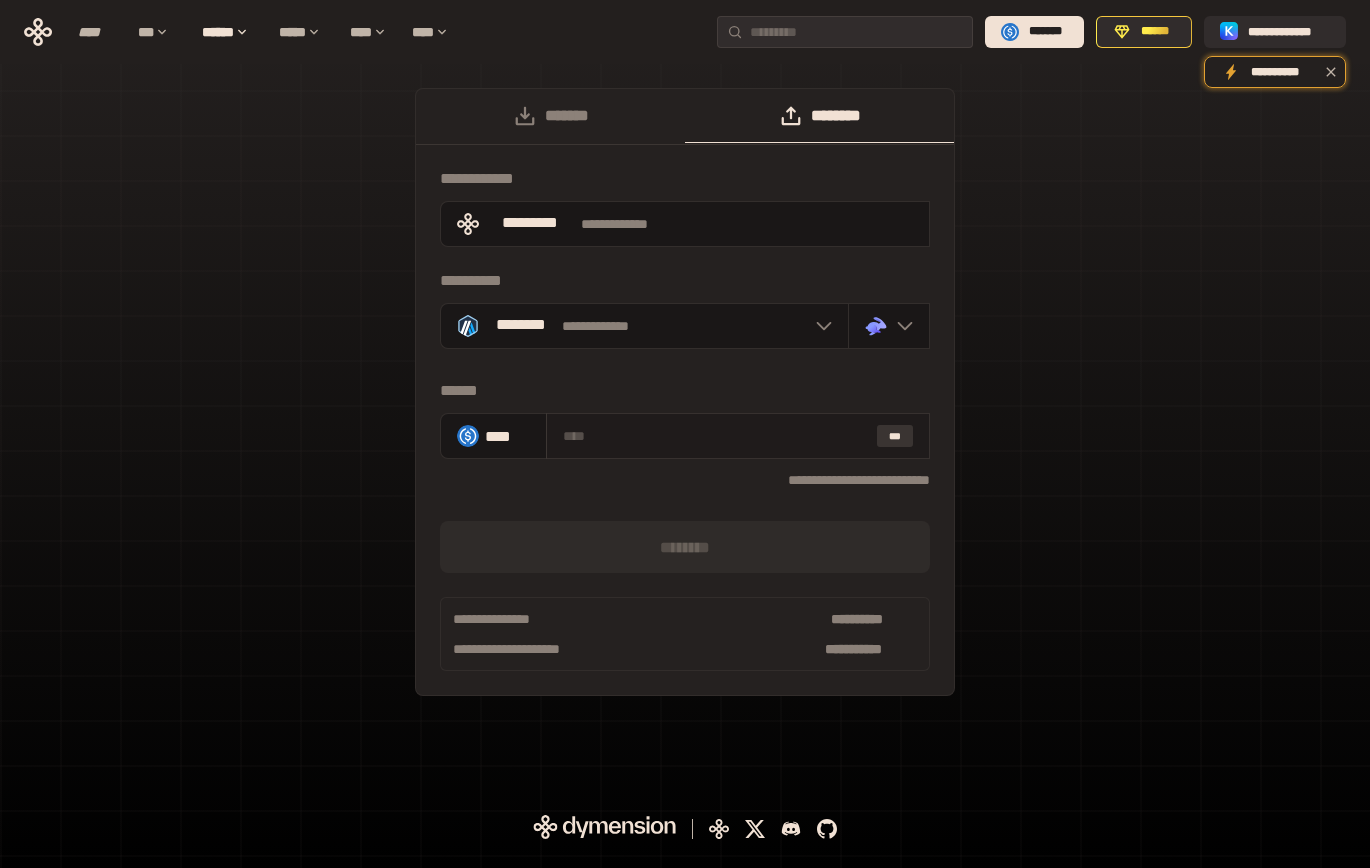 click on "***" at bounding box center [895, 436] 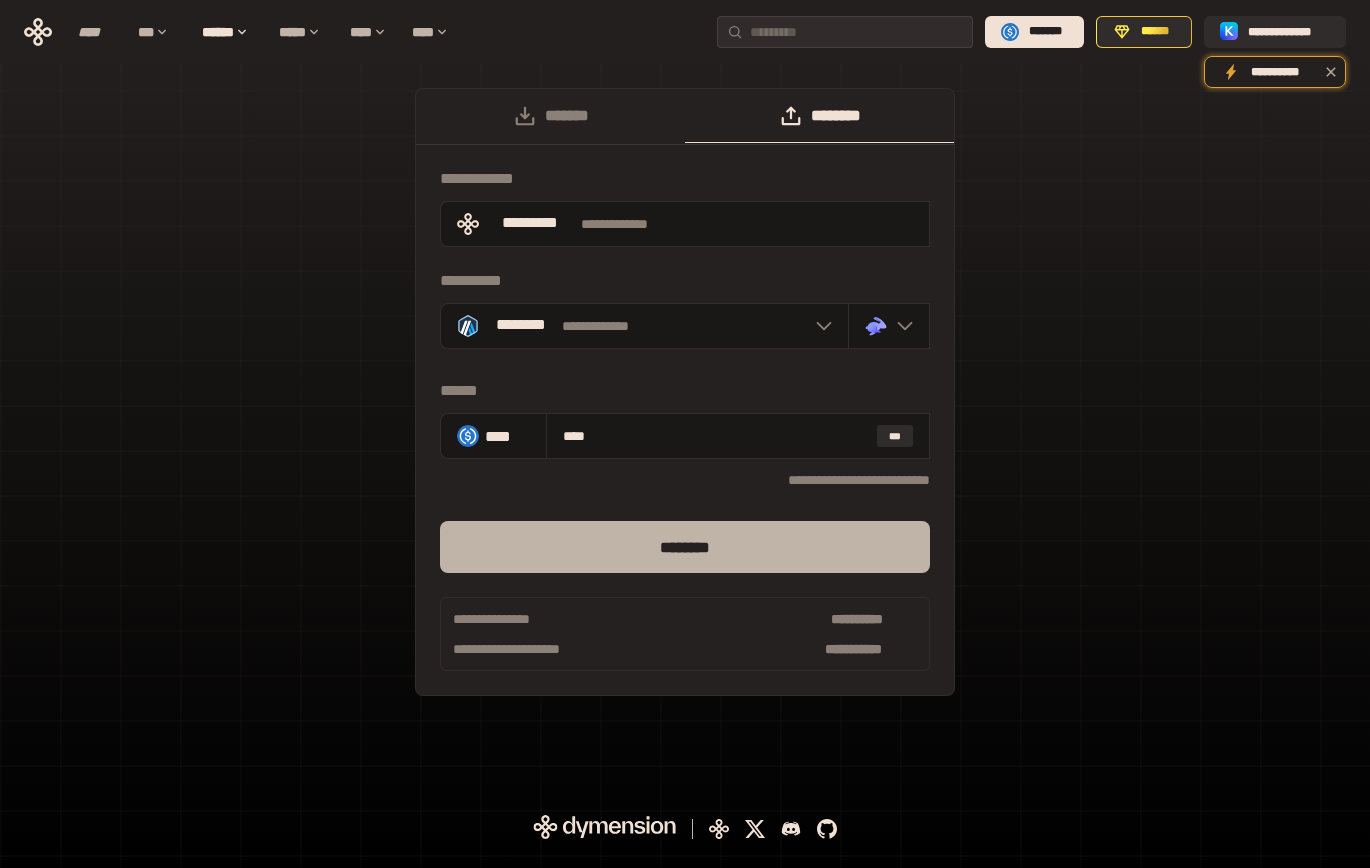 click on "********" at bounding box center [685, 547] 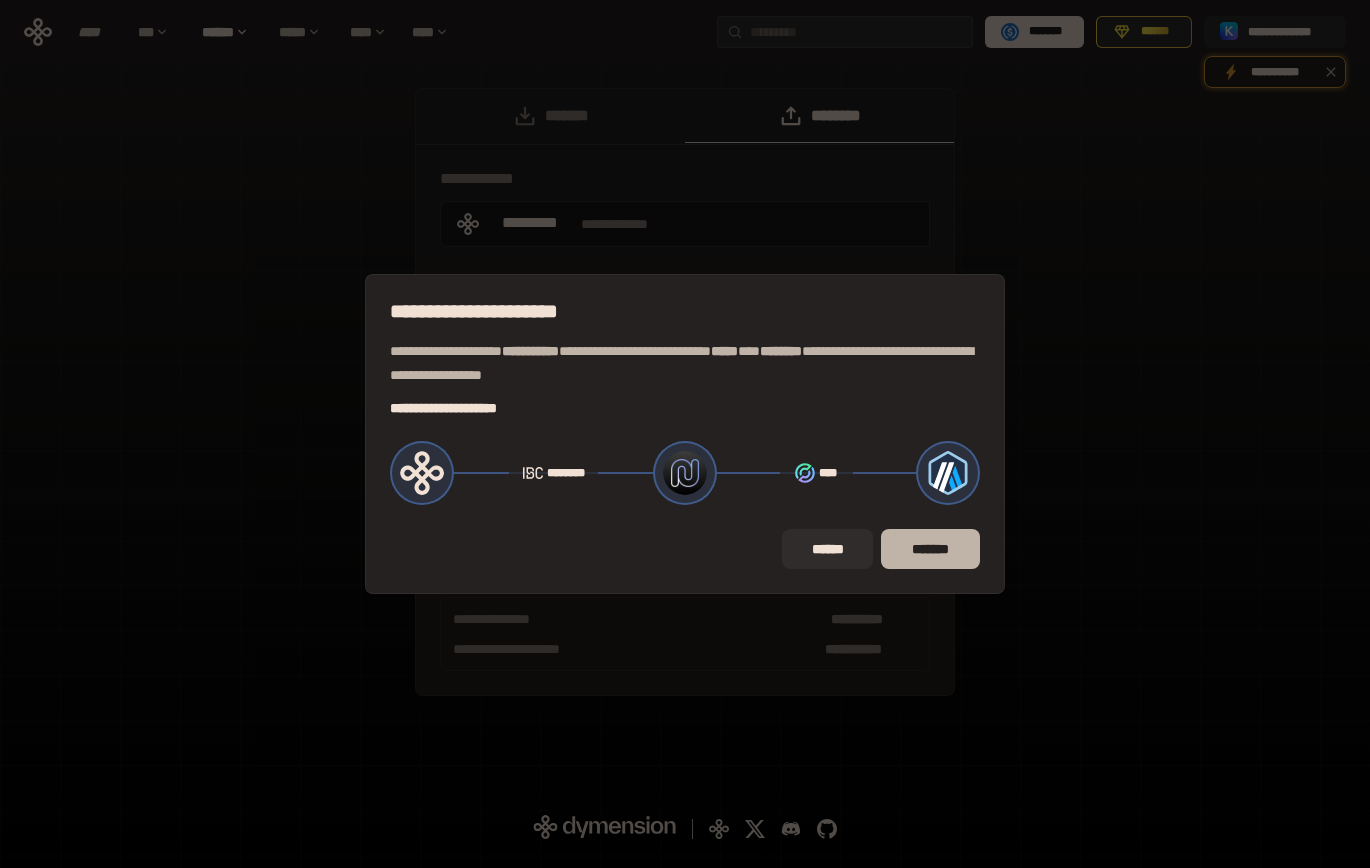 click on "*******" at bounding box center [930, 549] 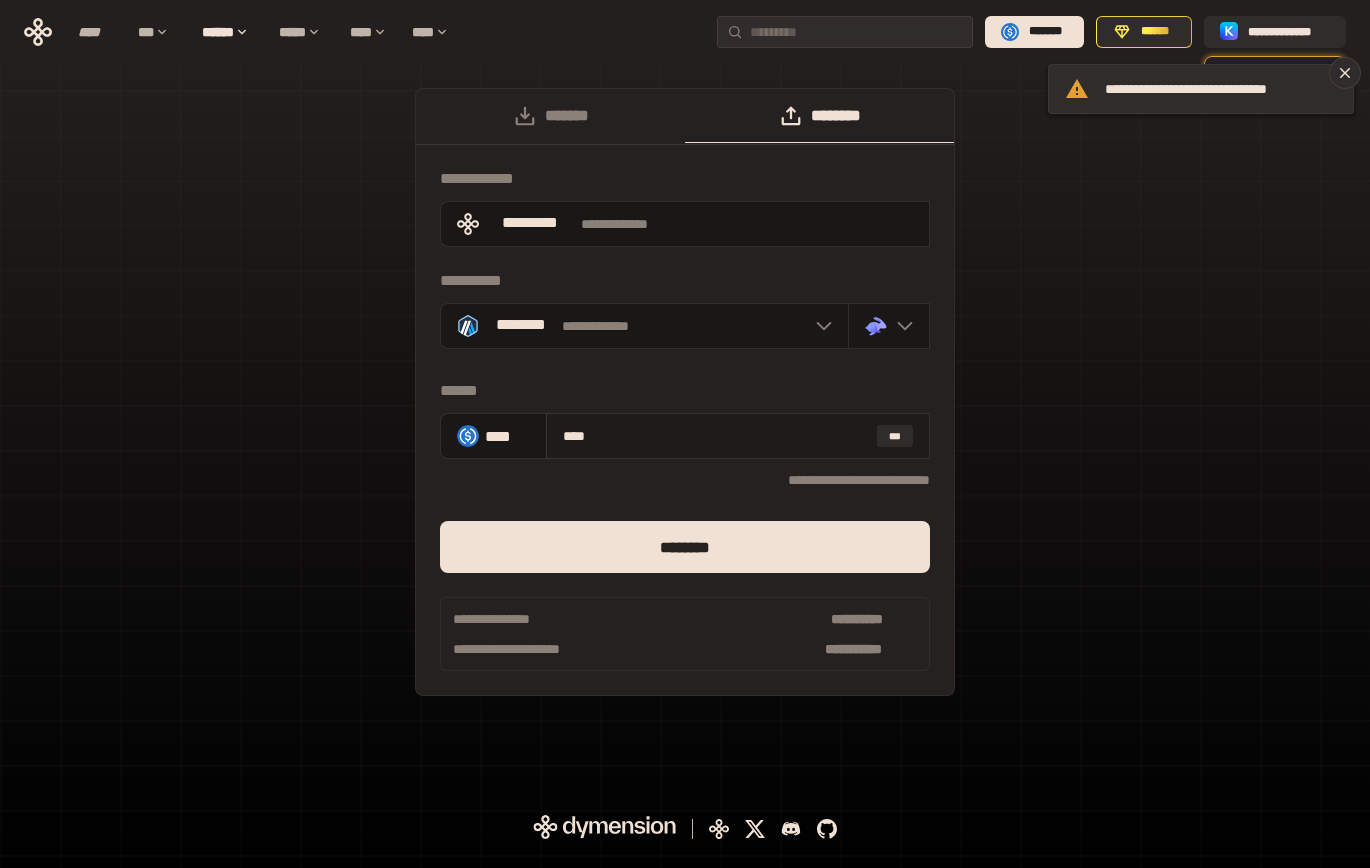 click on "****" at bounding box center (716, 436) 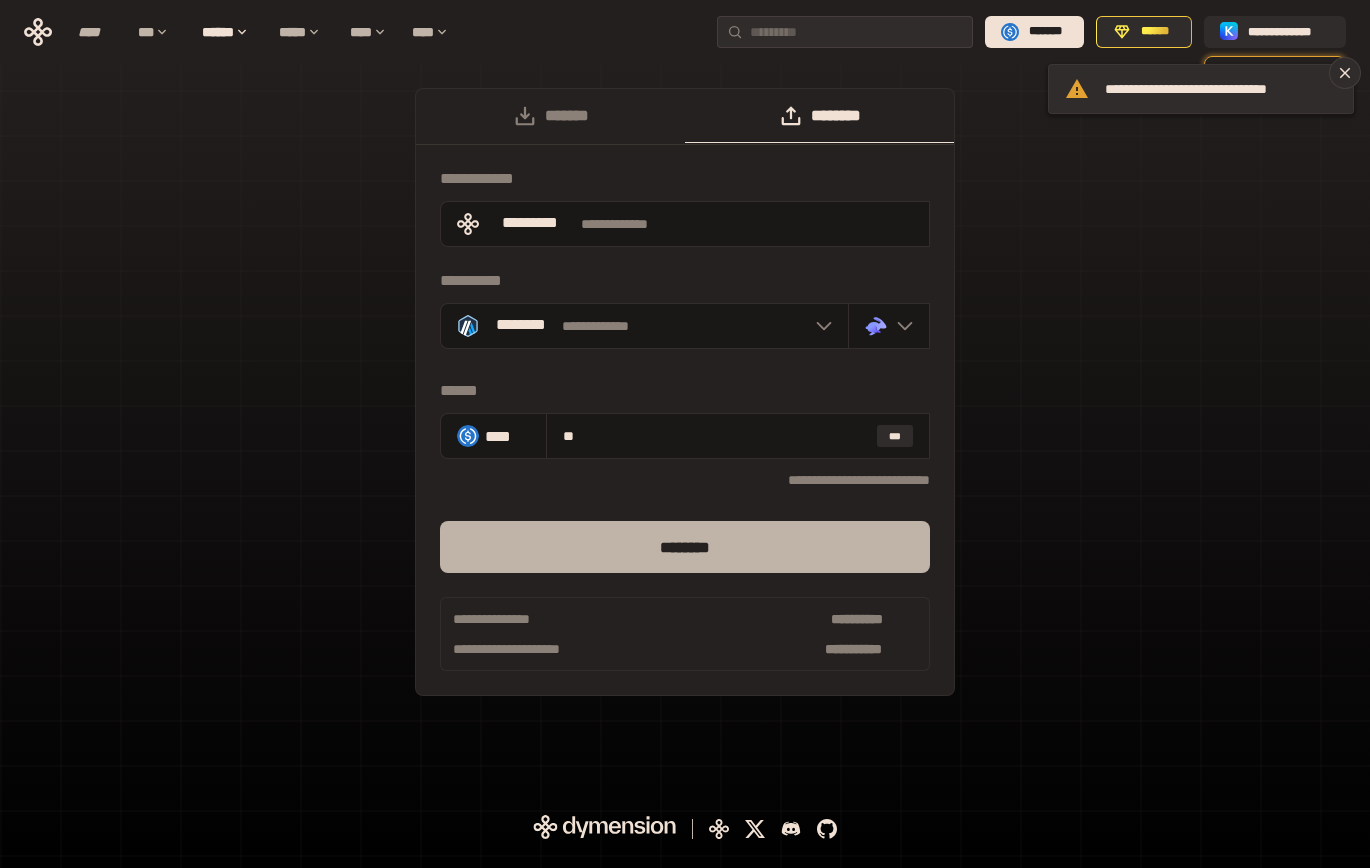 click on "********" at bounding box center [685, 547] 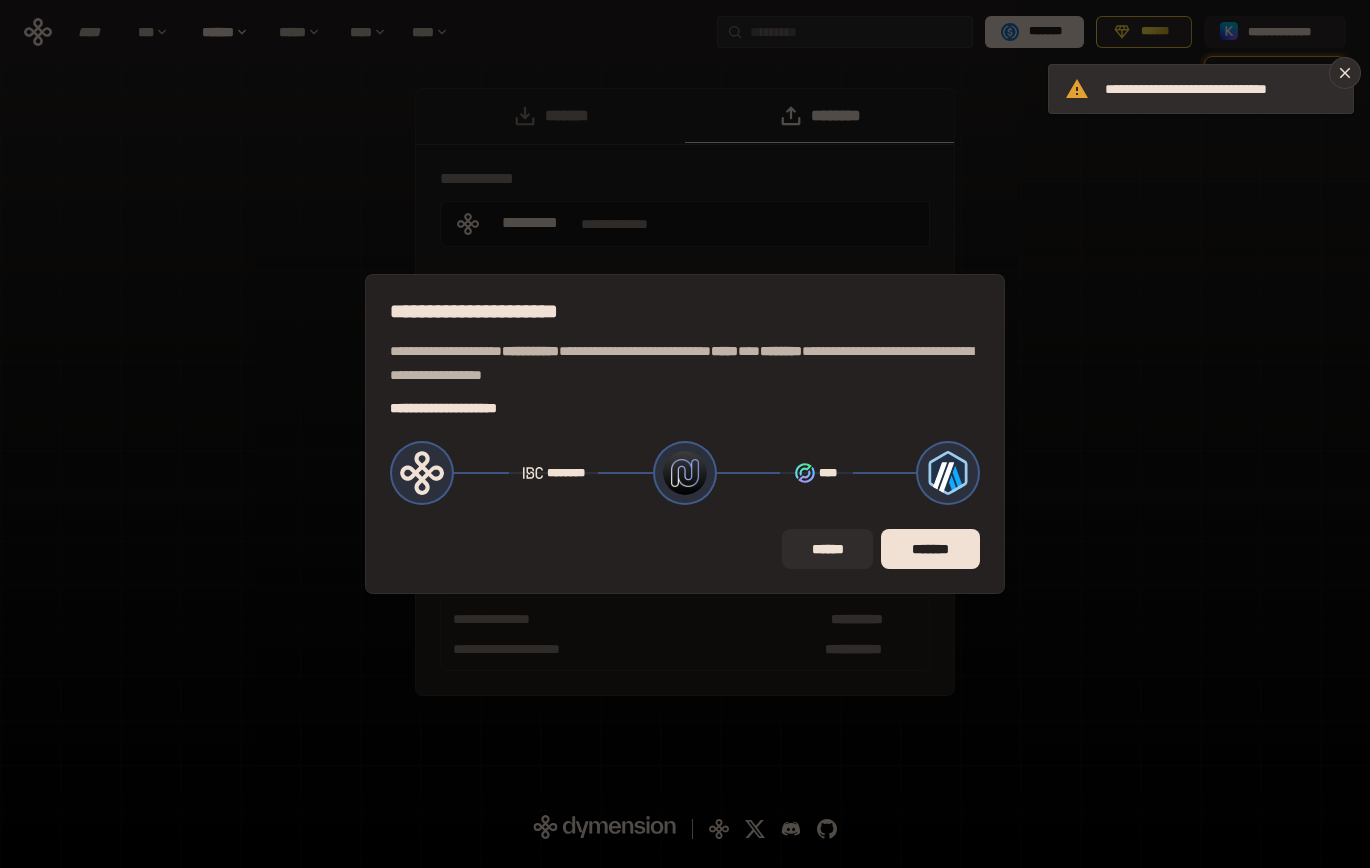 click on "*******" at bounding box center (930, 549) 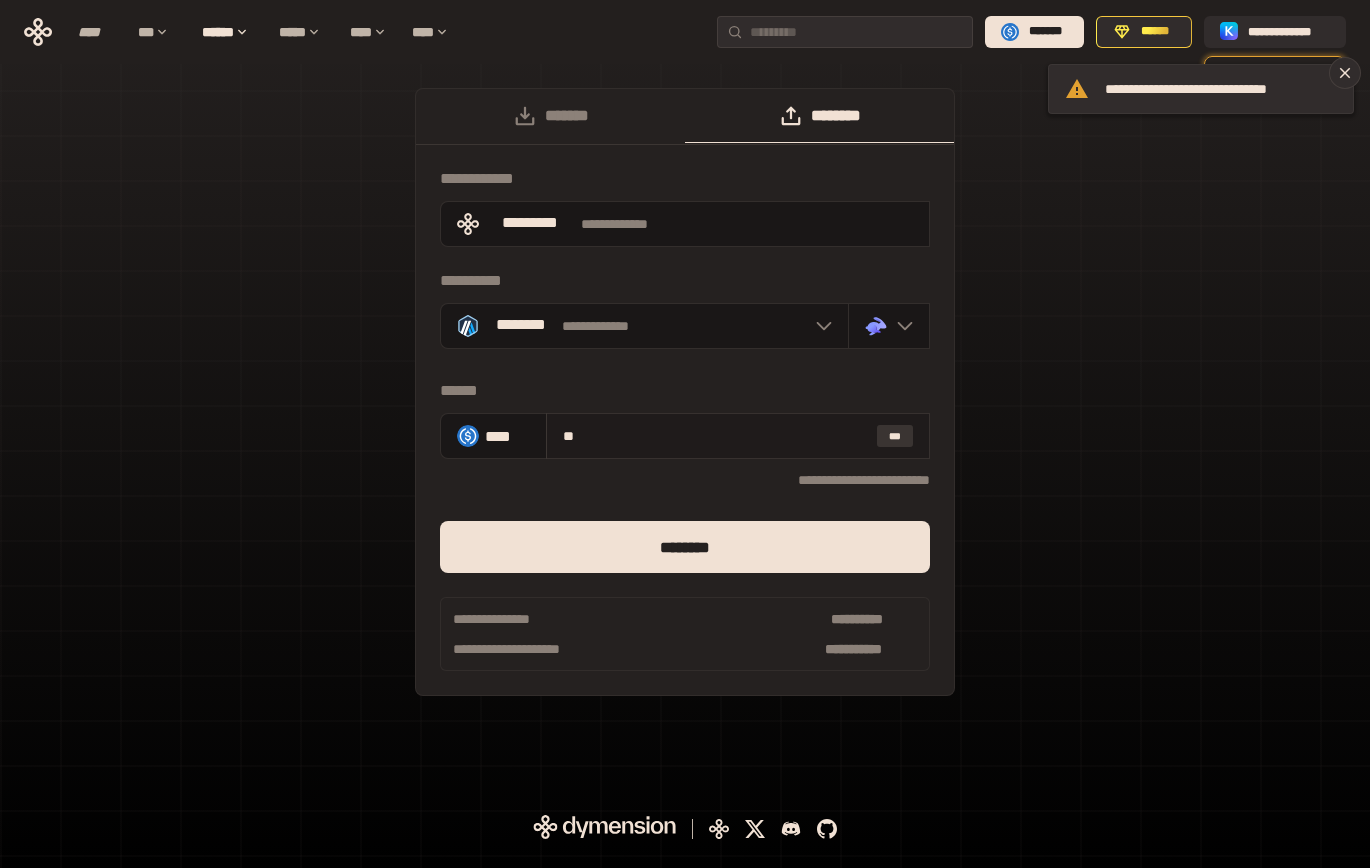 click on "***" at bounding box center [895, 436] 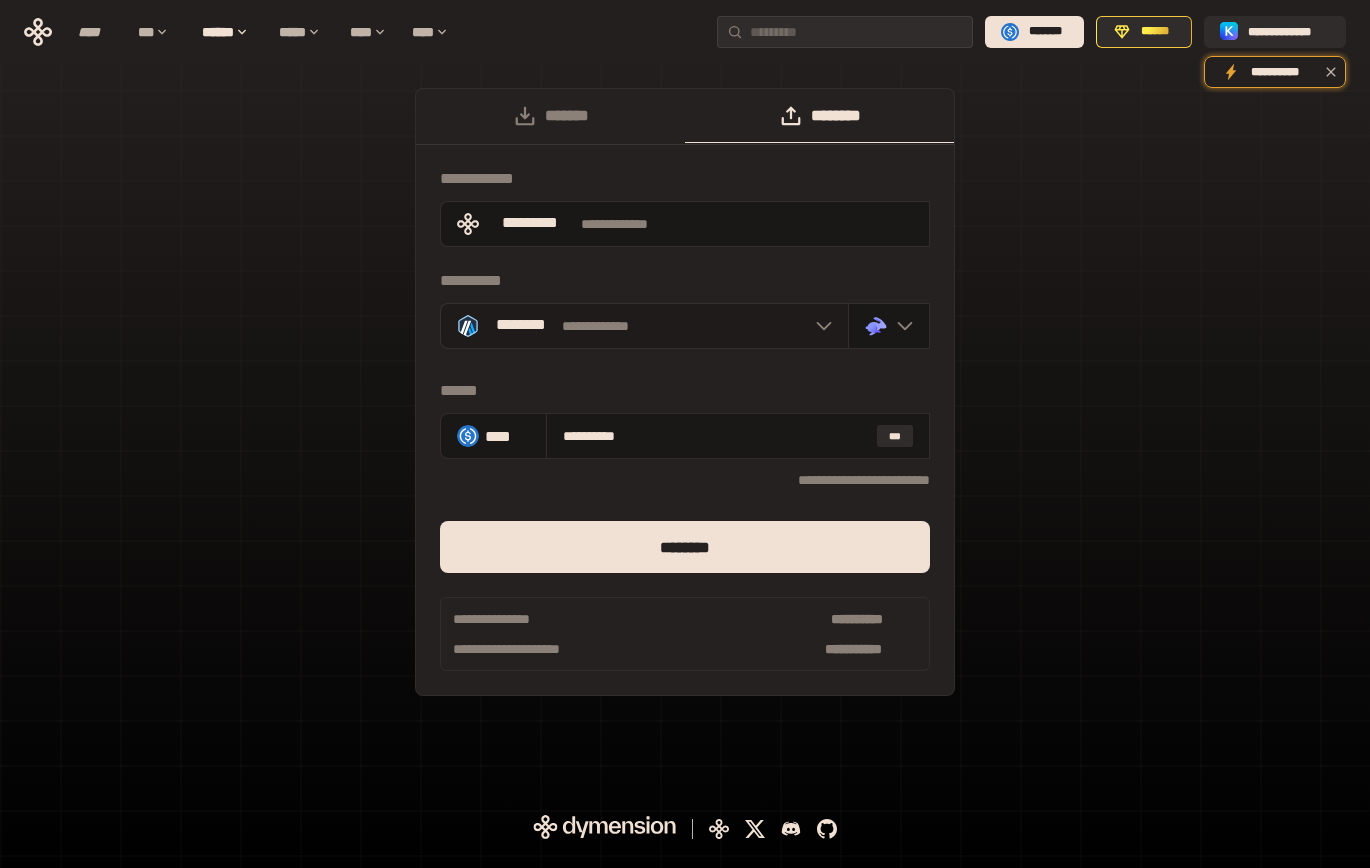 click 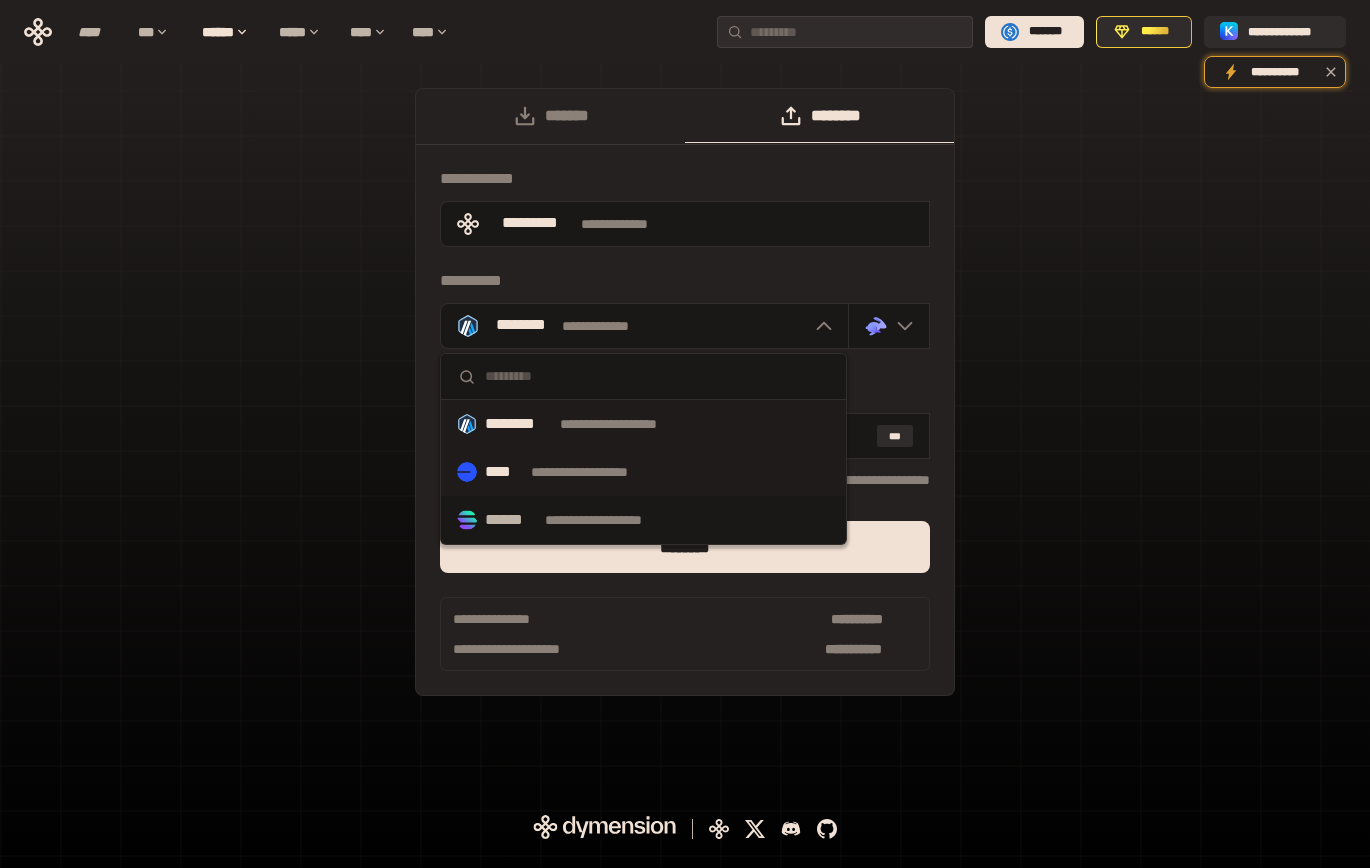click on "**********" at bounding box center [643, 472] 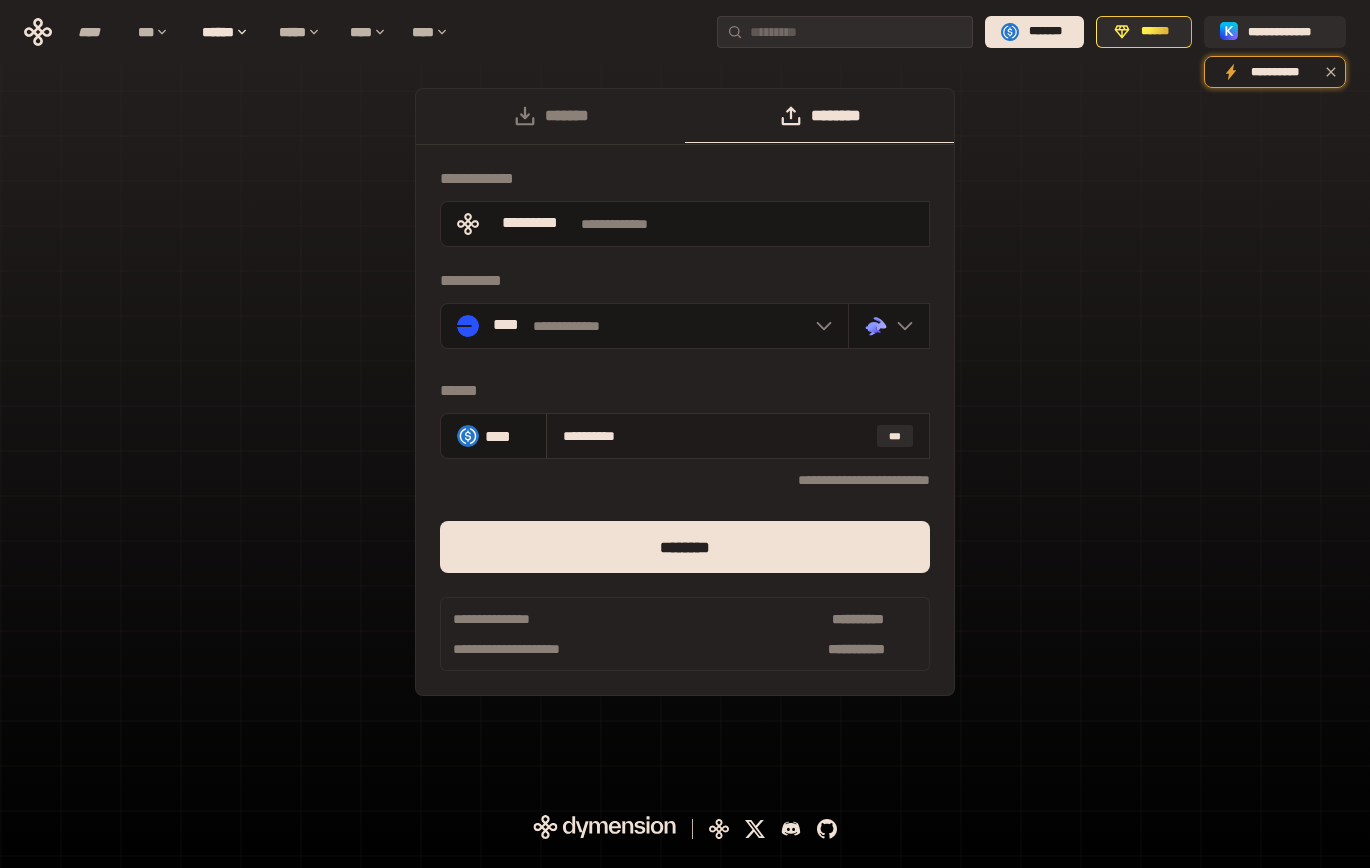 click on "**********" at bounding box center (716, 436) 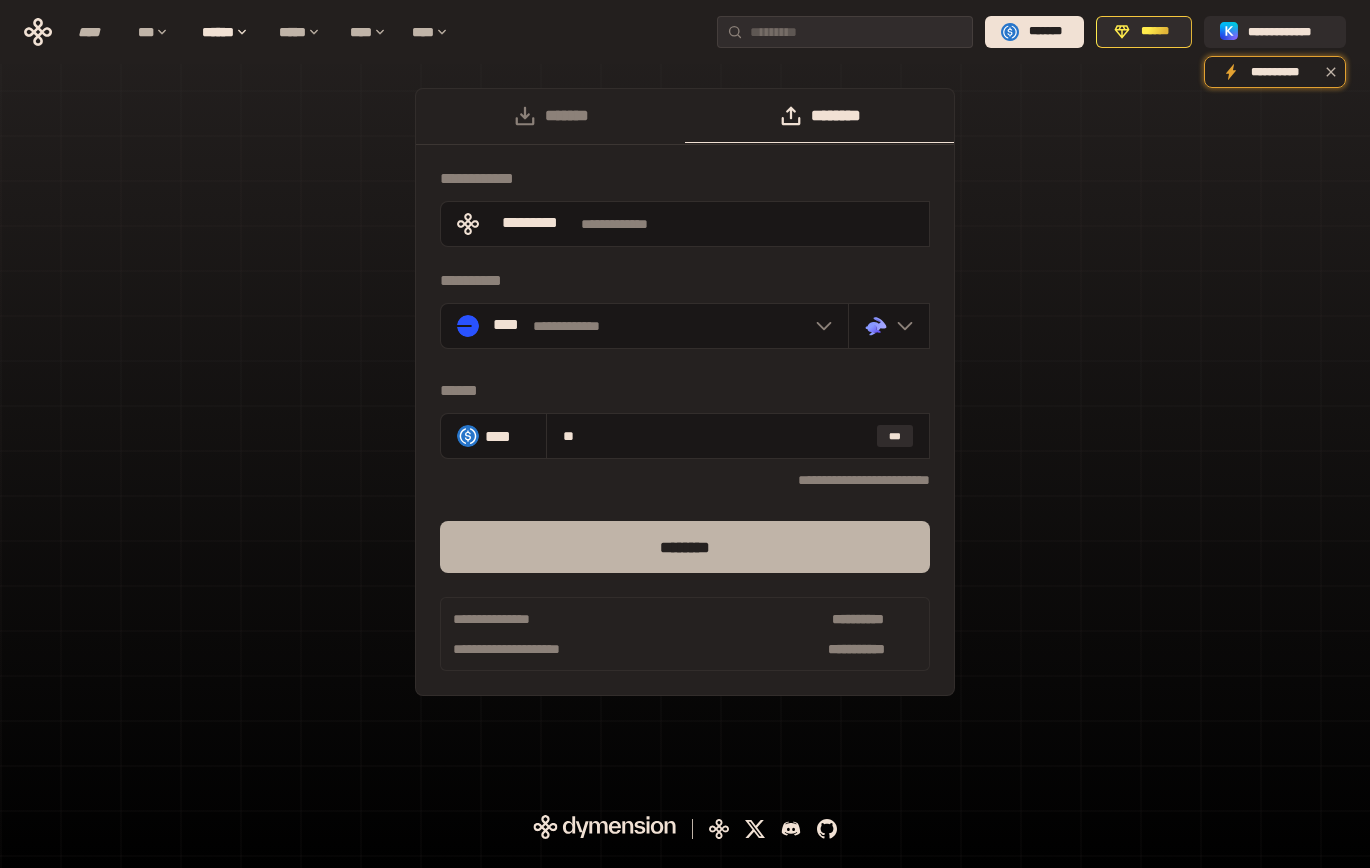 type on "*" 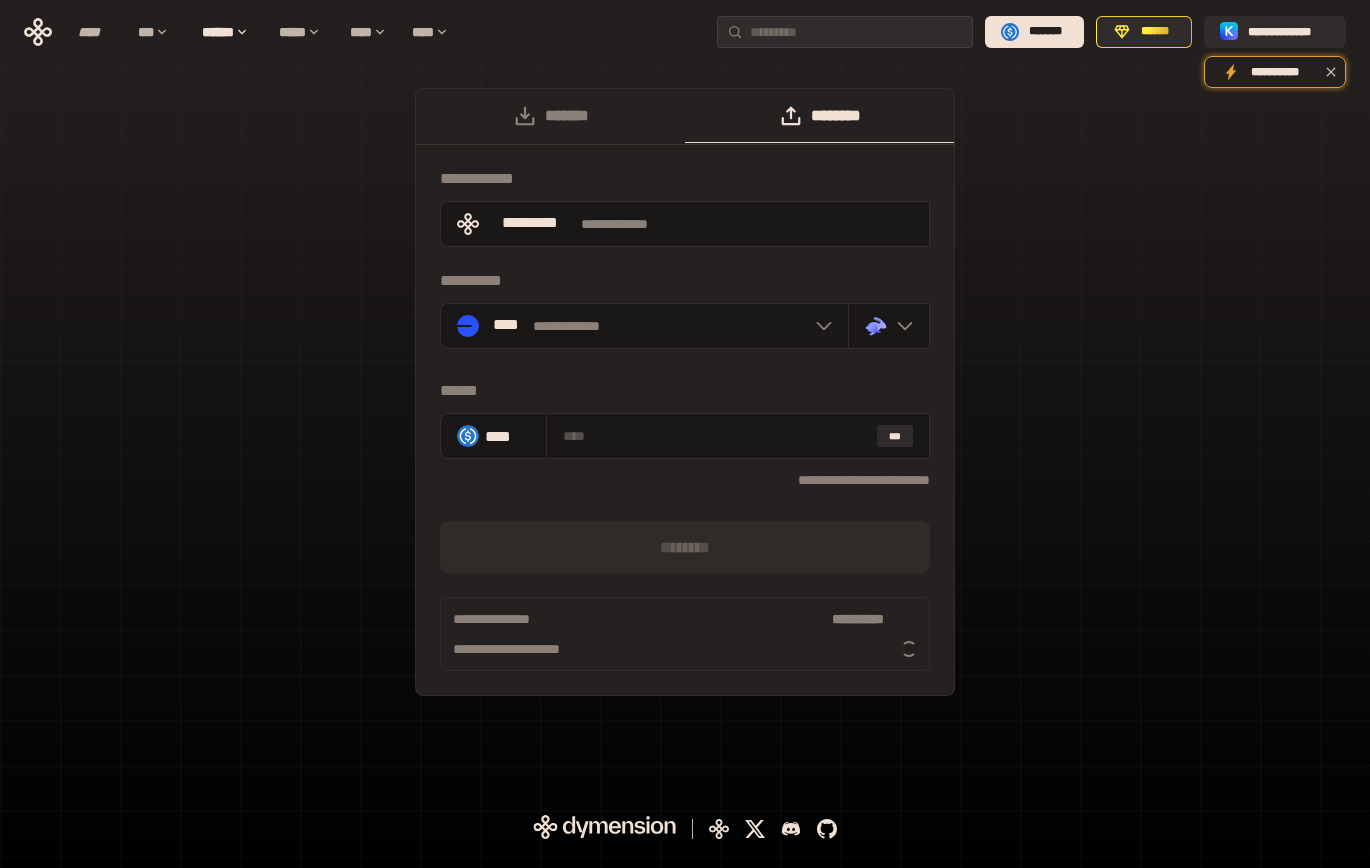 type on "*" 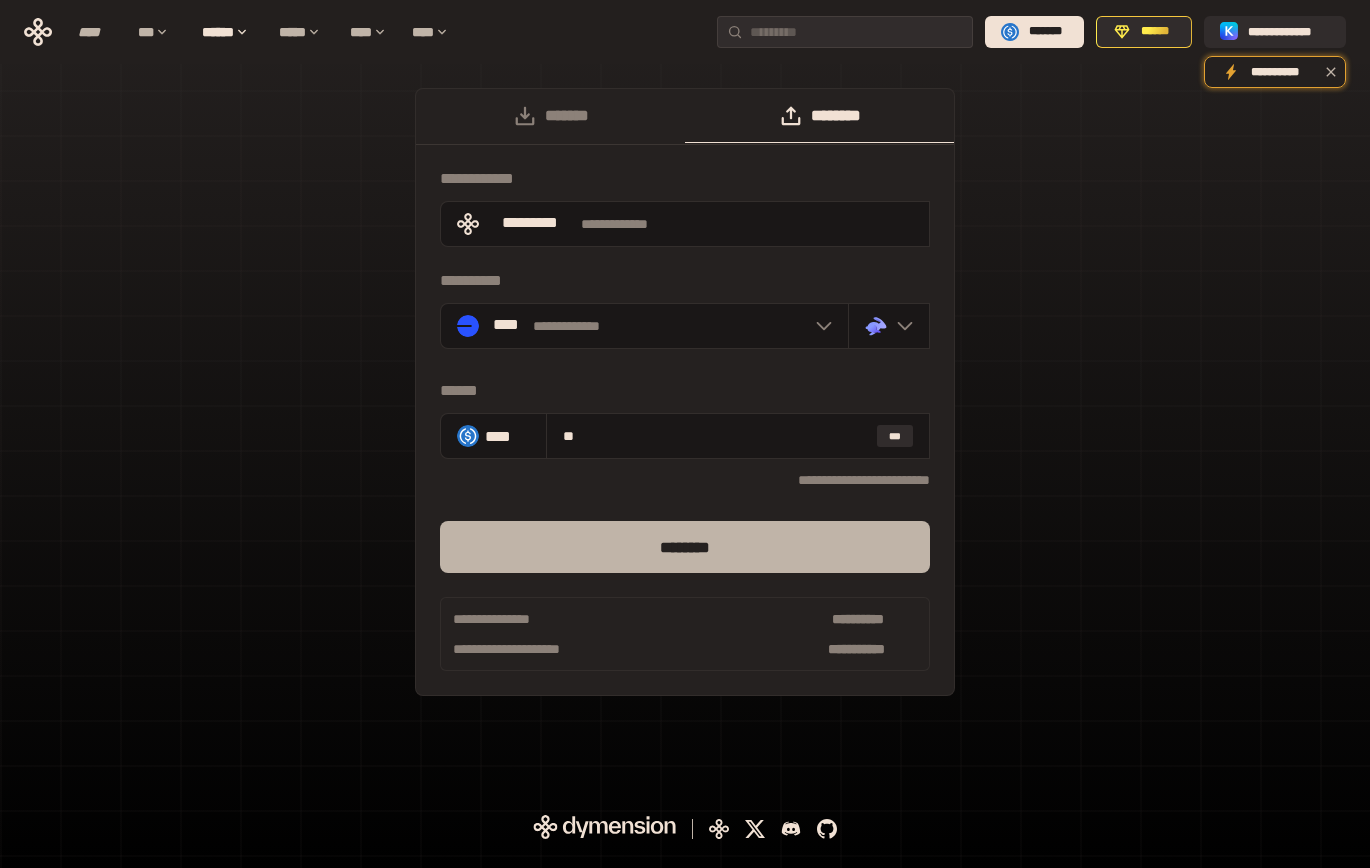 click on "********" at bounding box center (685, 547) 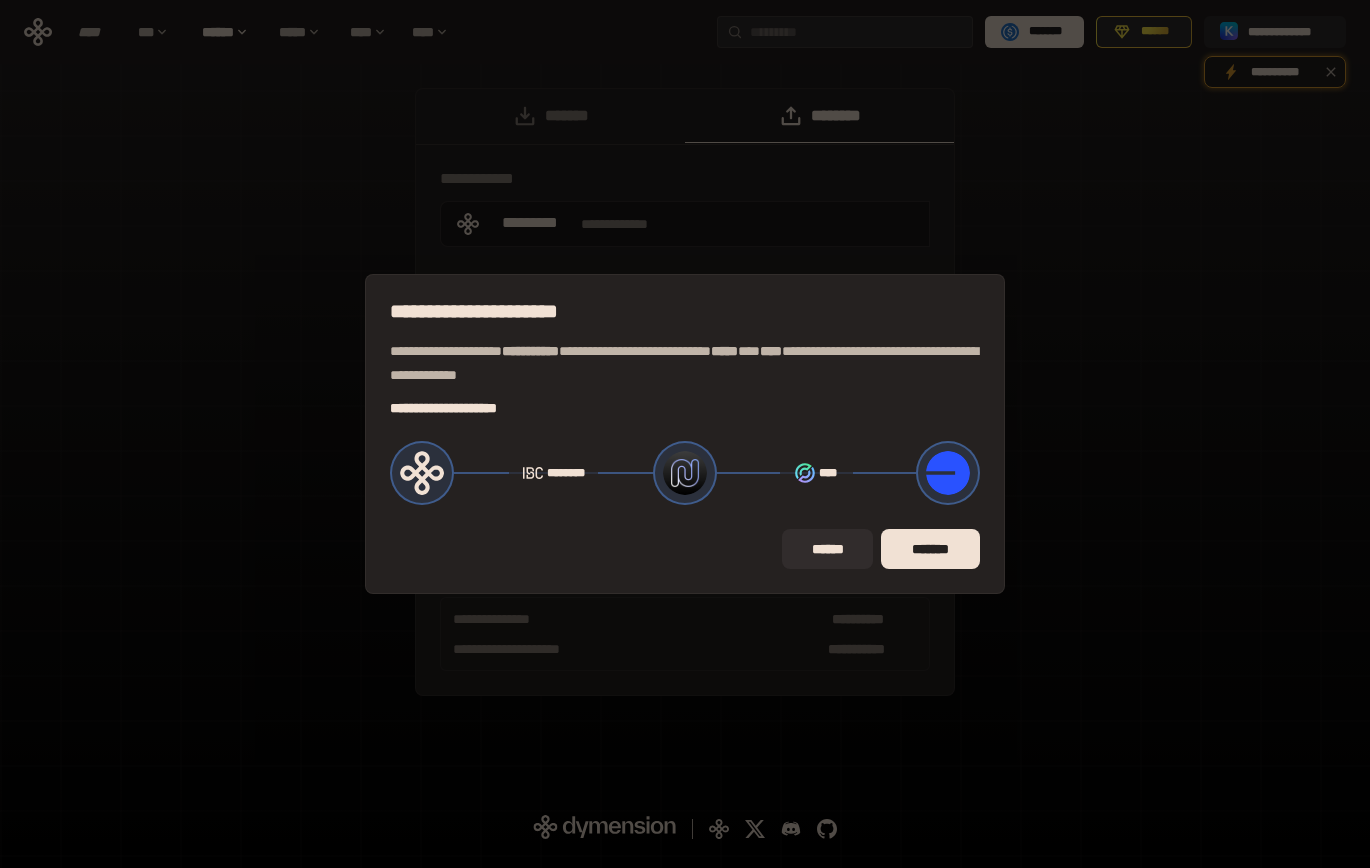 click on "*******" at bounding box center [930, 549] 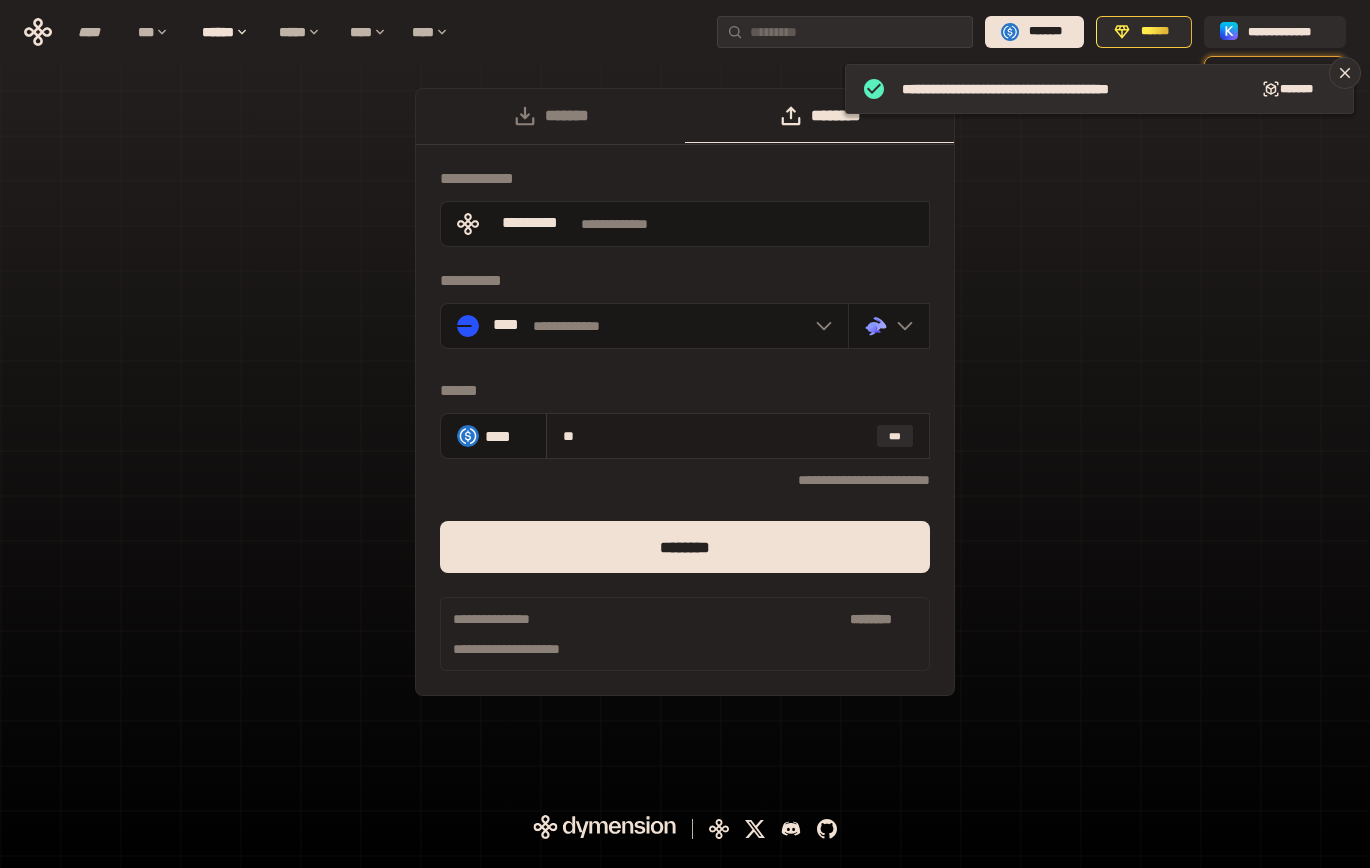 click on "**" at bounding box center [716, 436] 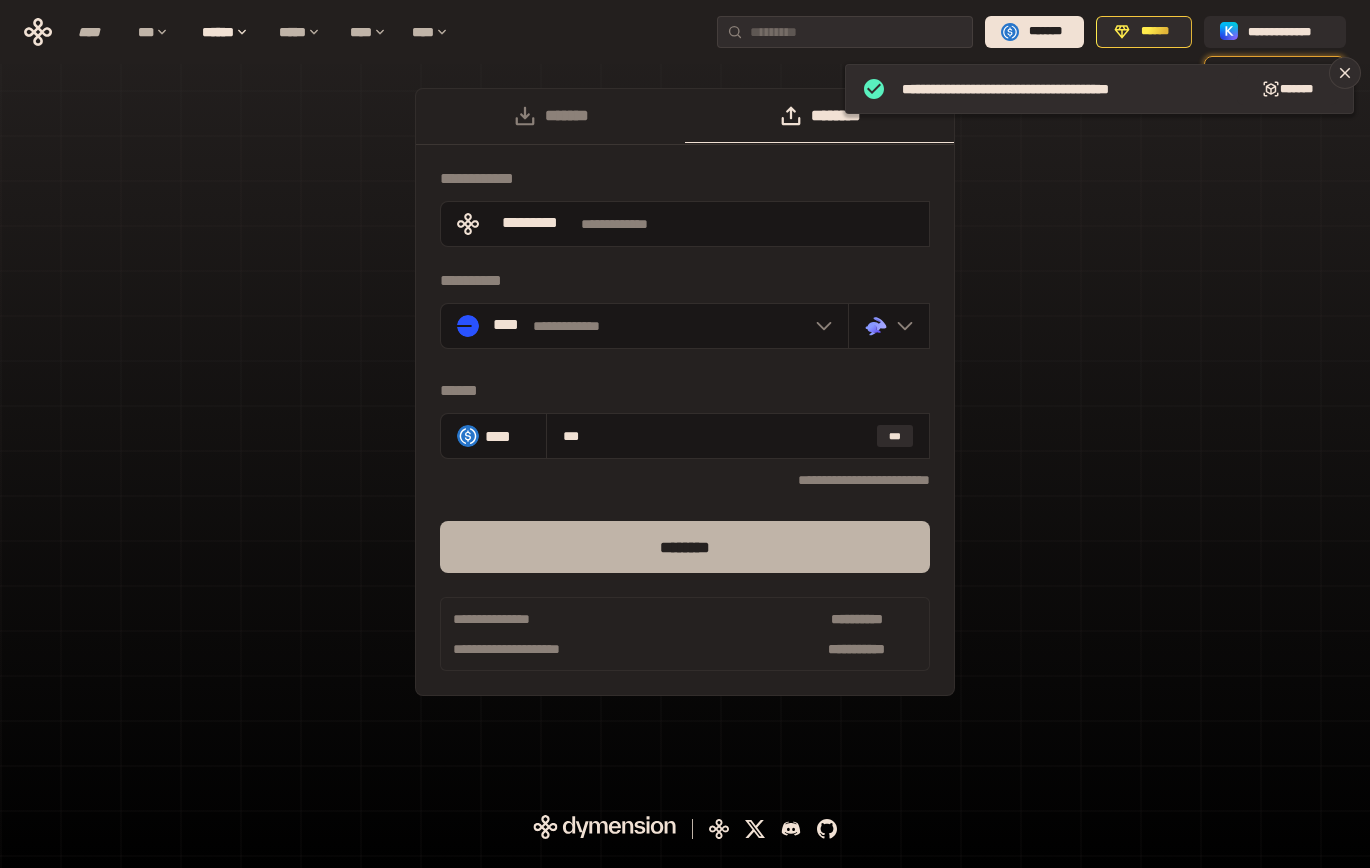 click on "********" at bounding box center (685, 547) 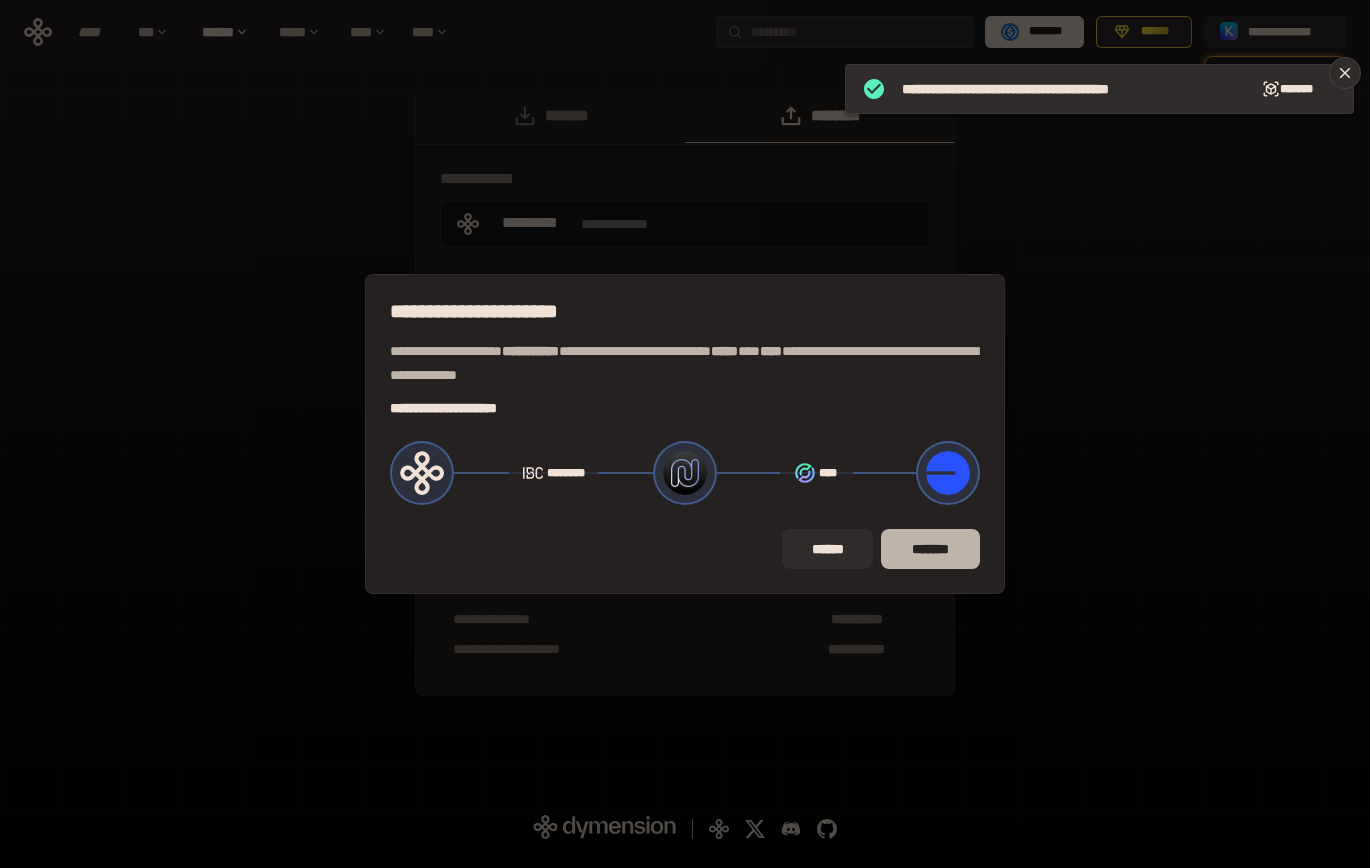 click on "*******" at bounding box center (930, 549) 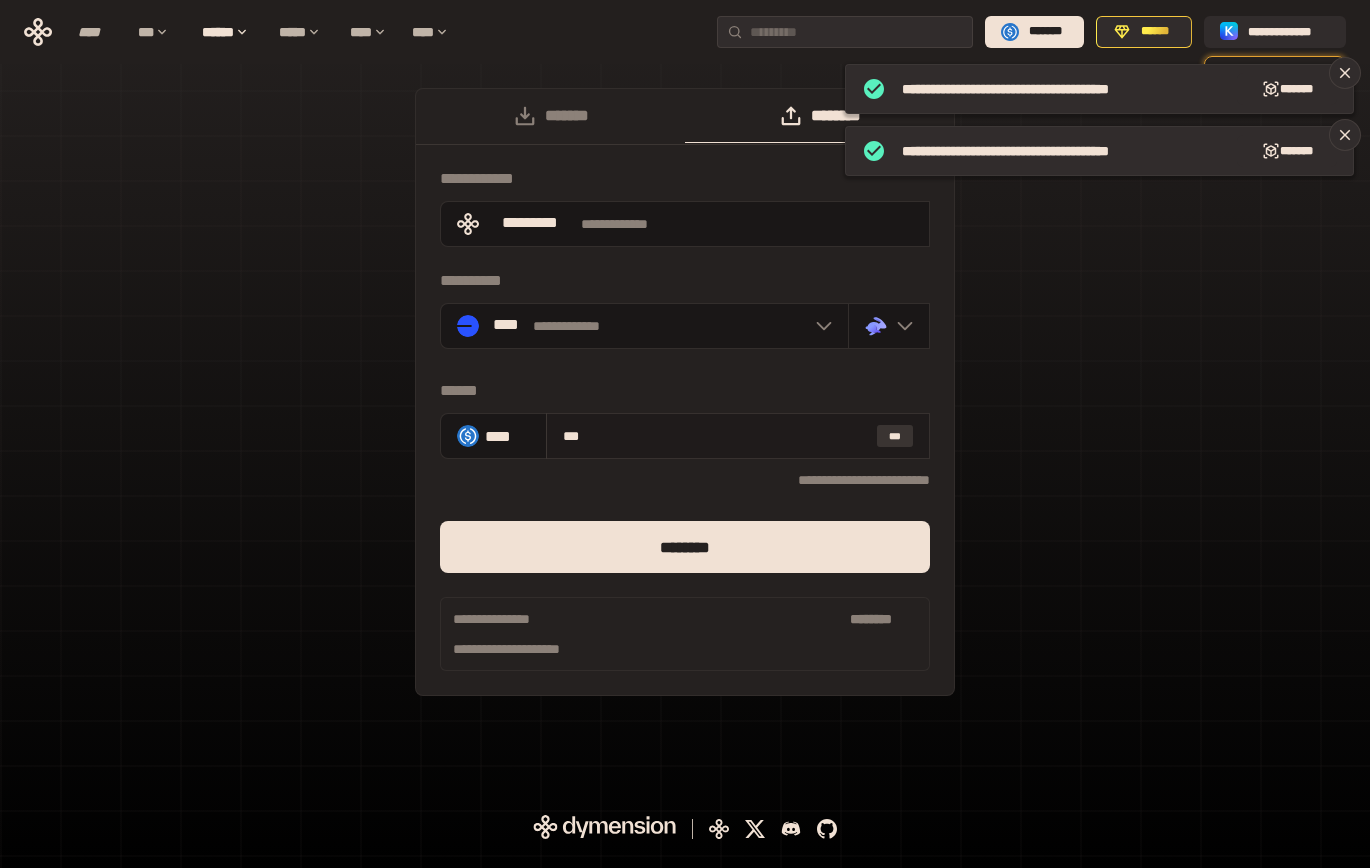 click on "***" at bounding box center (895, 436) 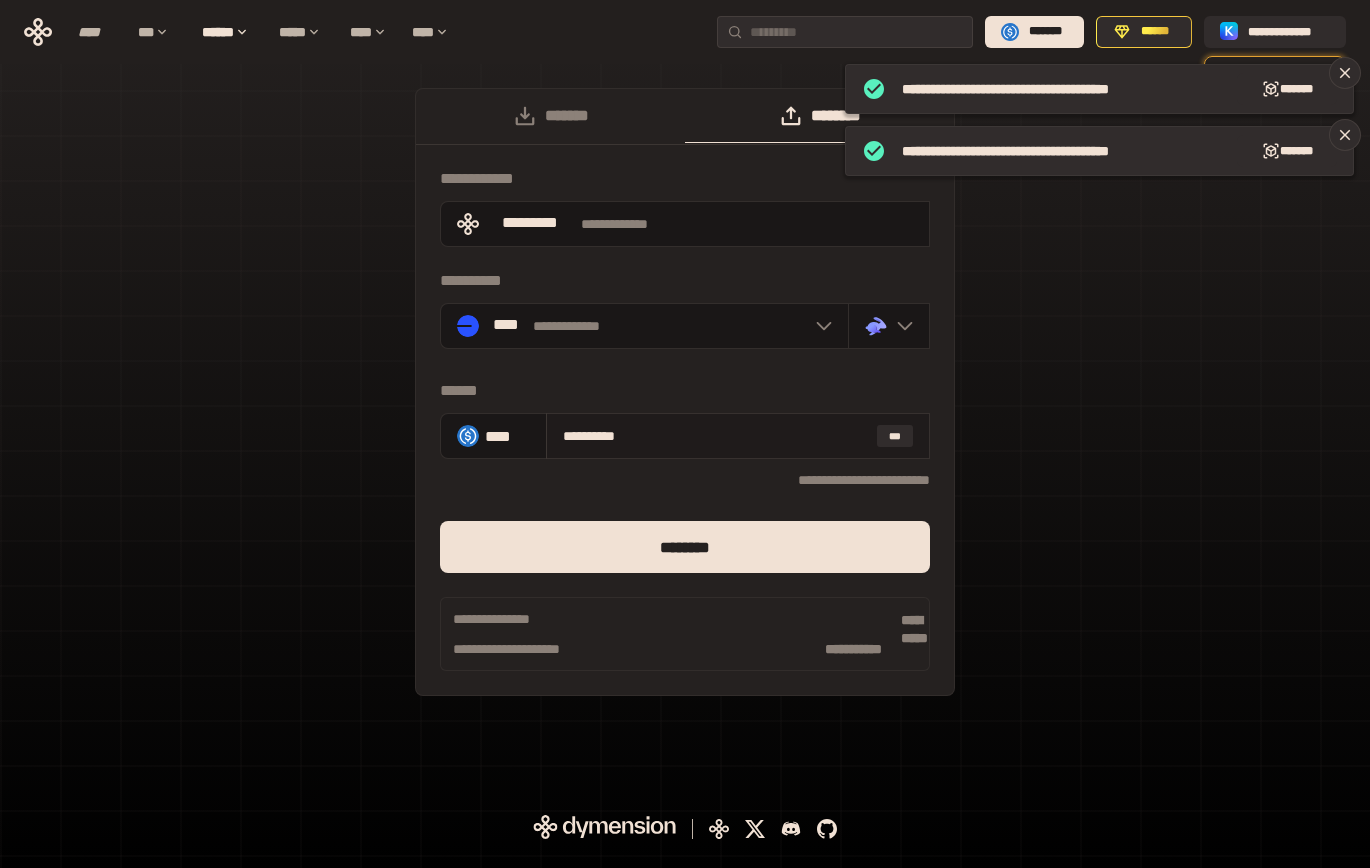 click on "**********" at bounding box center [716, 436] 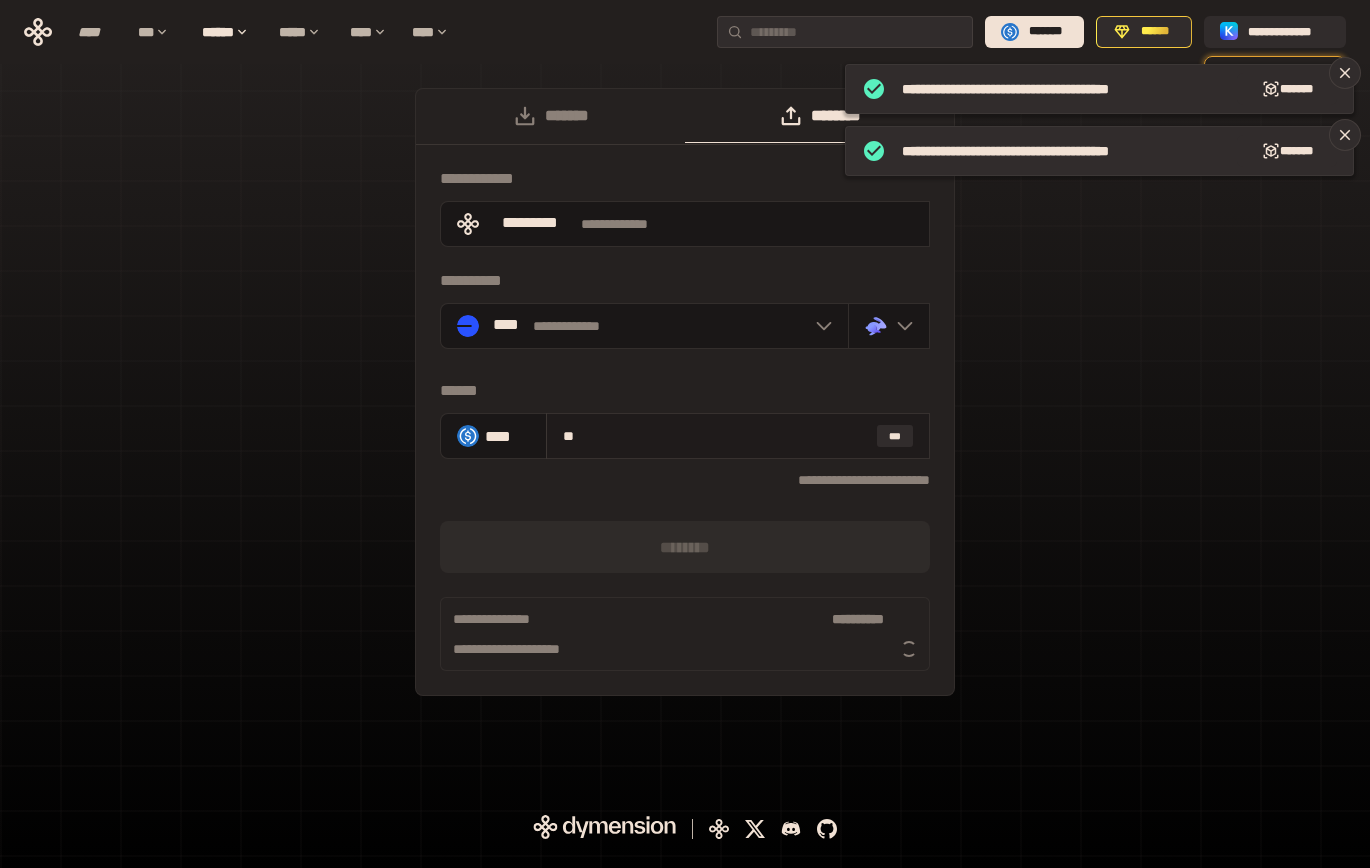 type on "*" 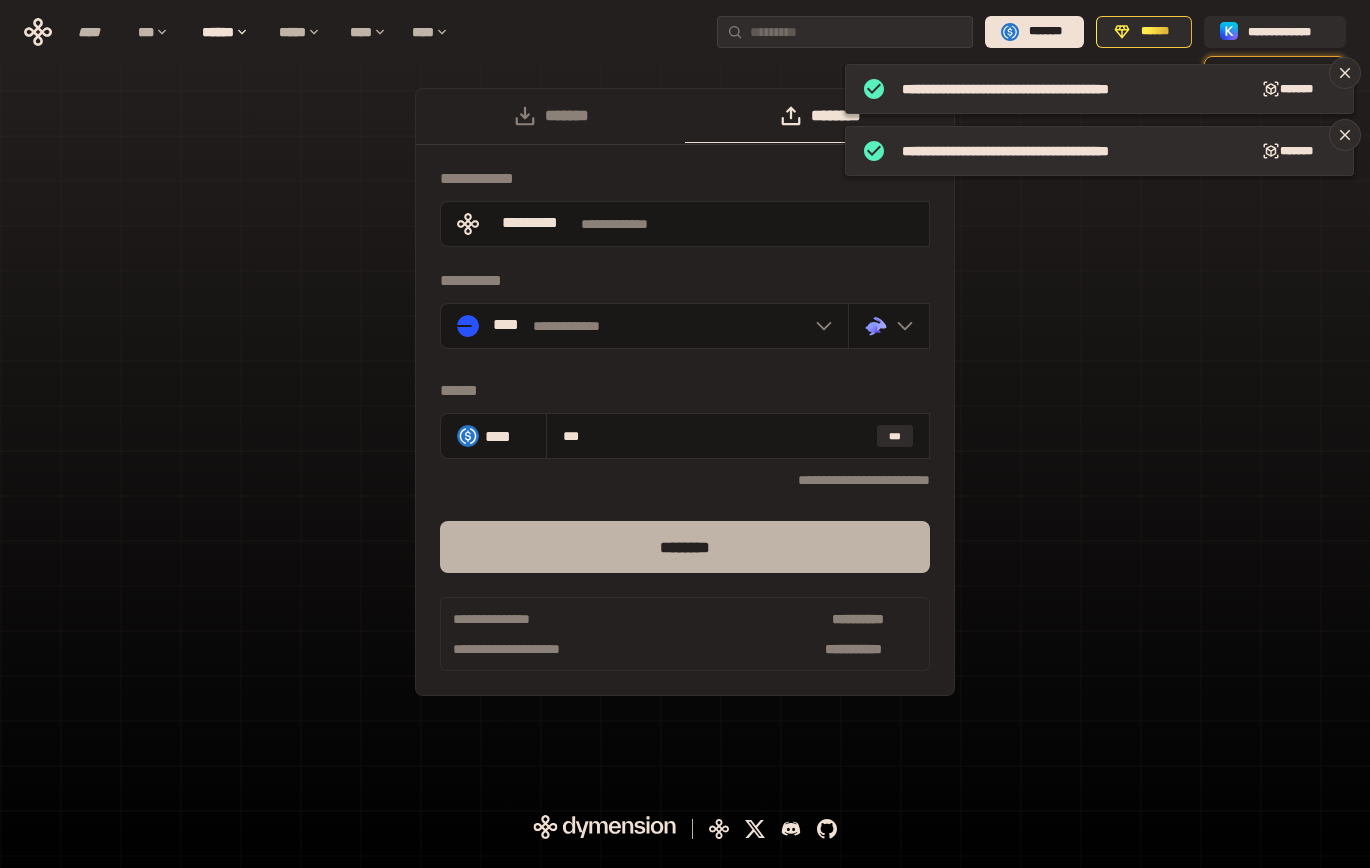 type on "***" 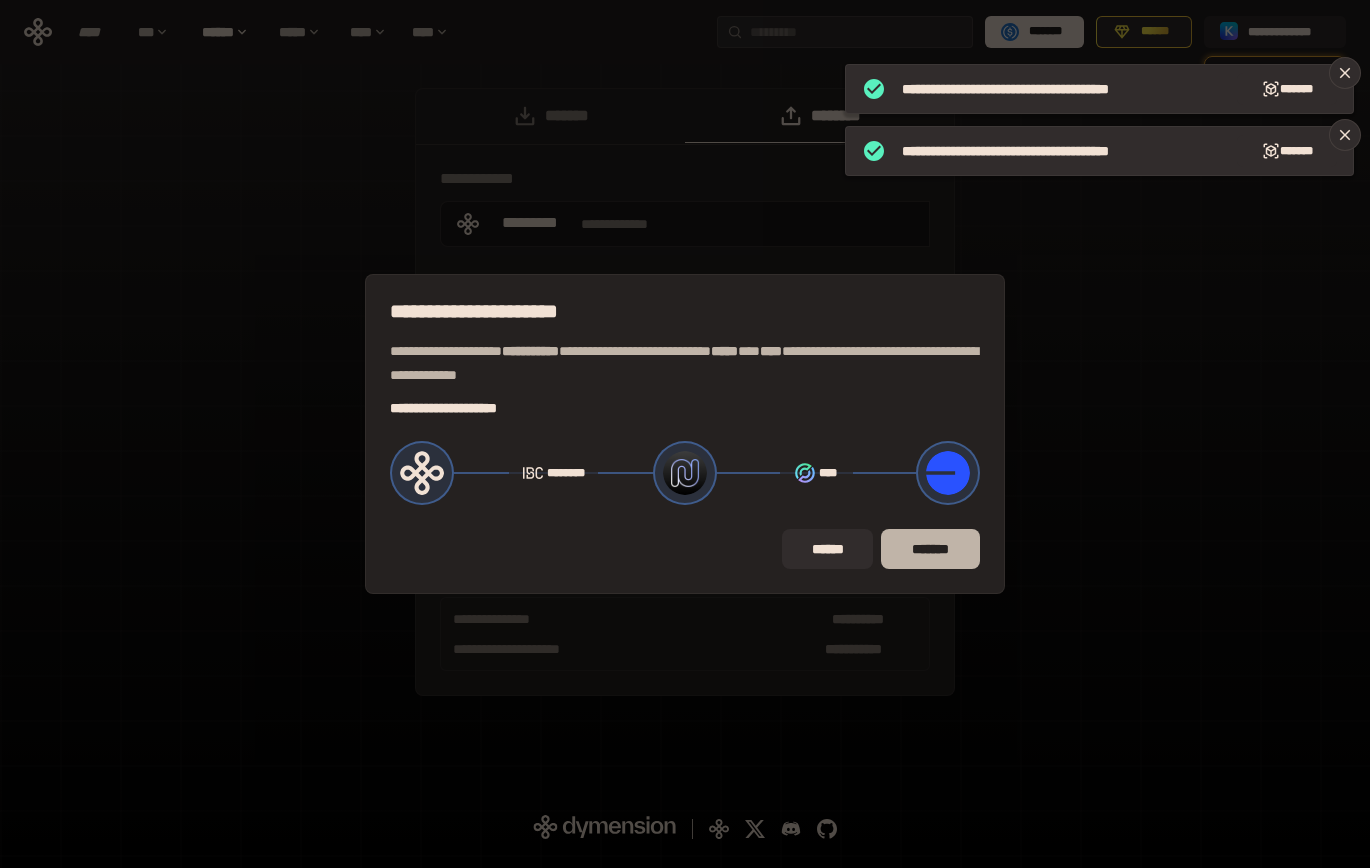 click on "*******" at bounding box center (930, 549) 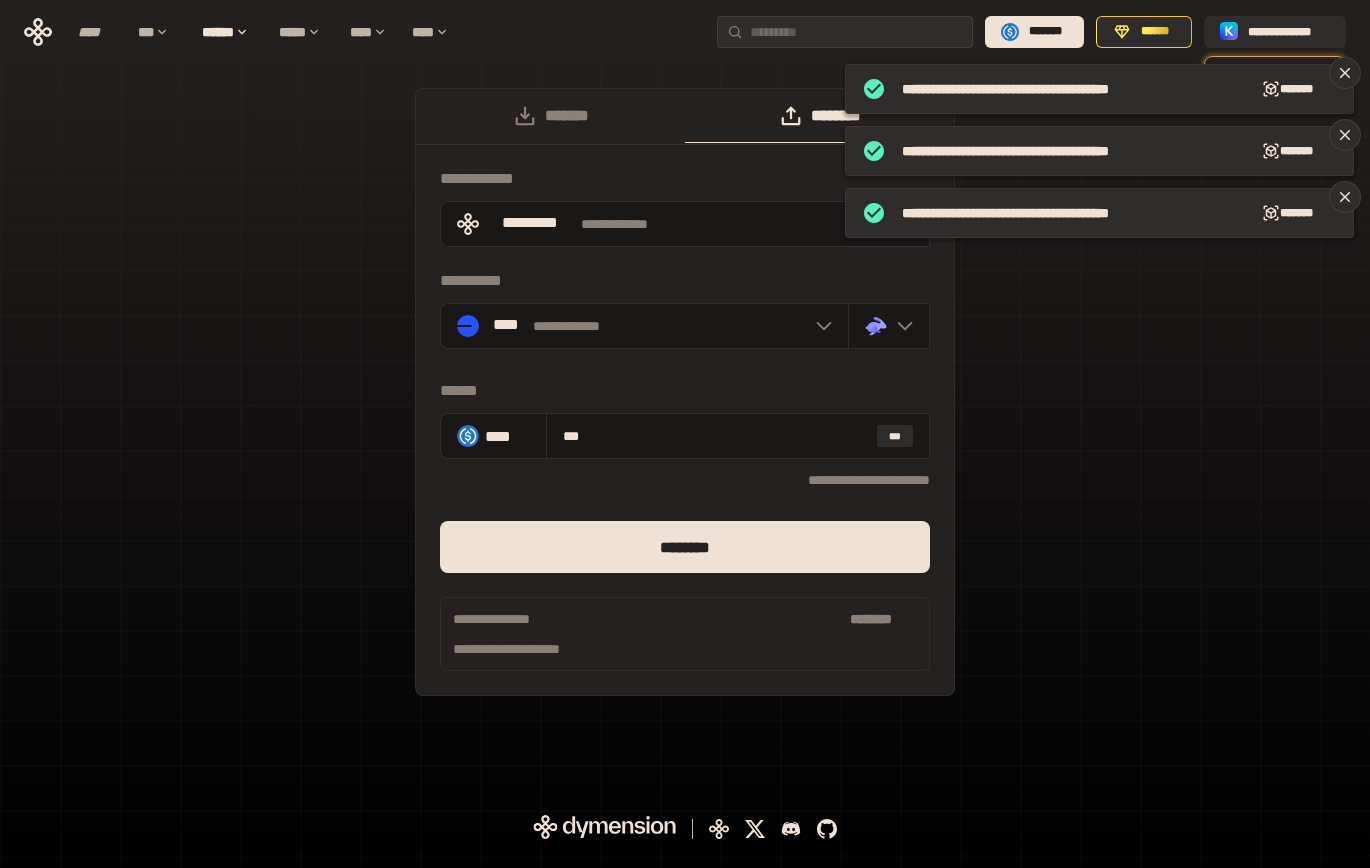 click on "**********" at bounding box center [685, 402] 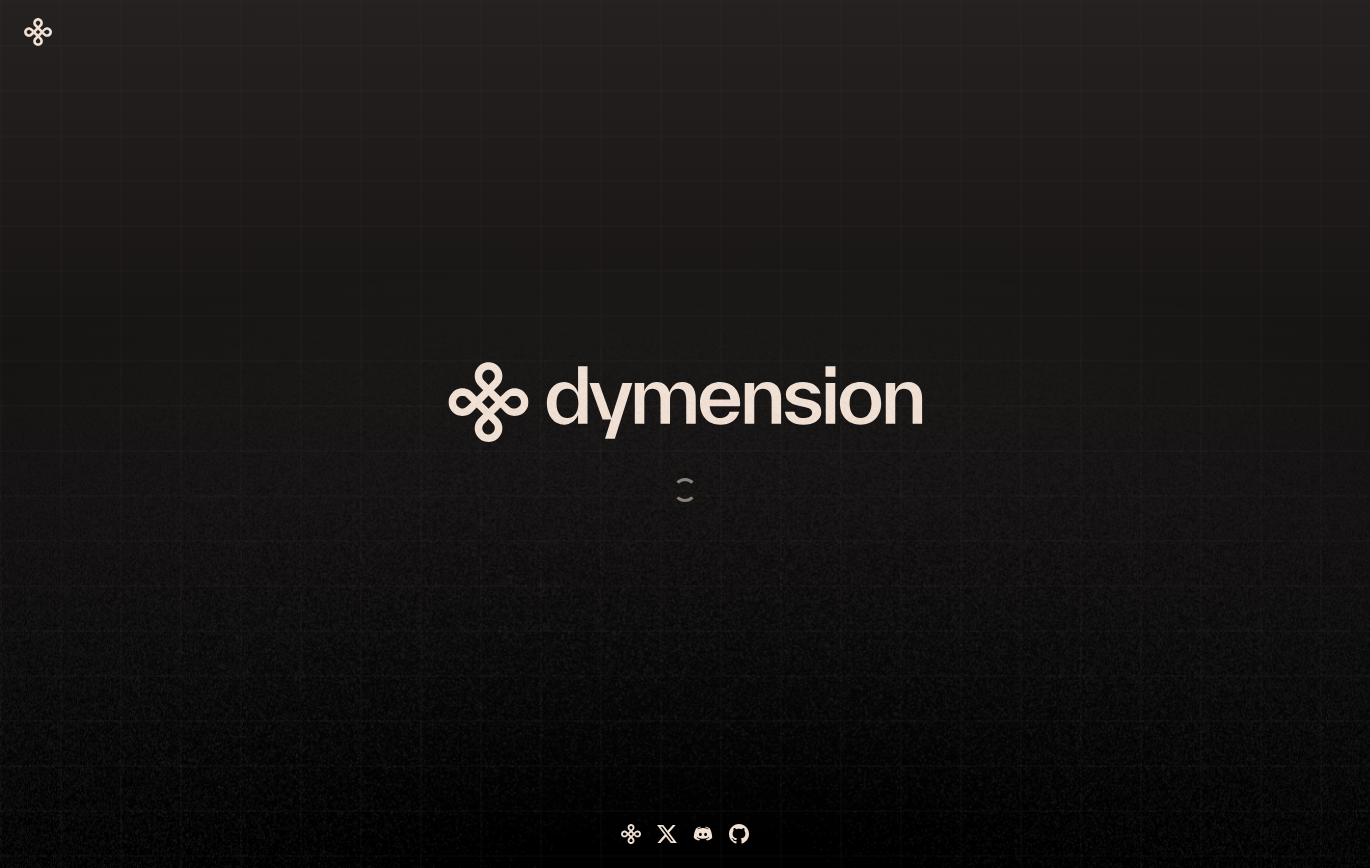 scroll, scrollTop: 0, scrollLeft: 0, axis: both 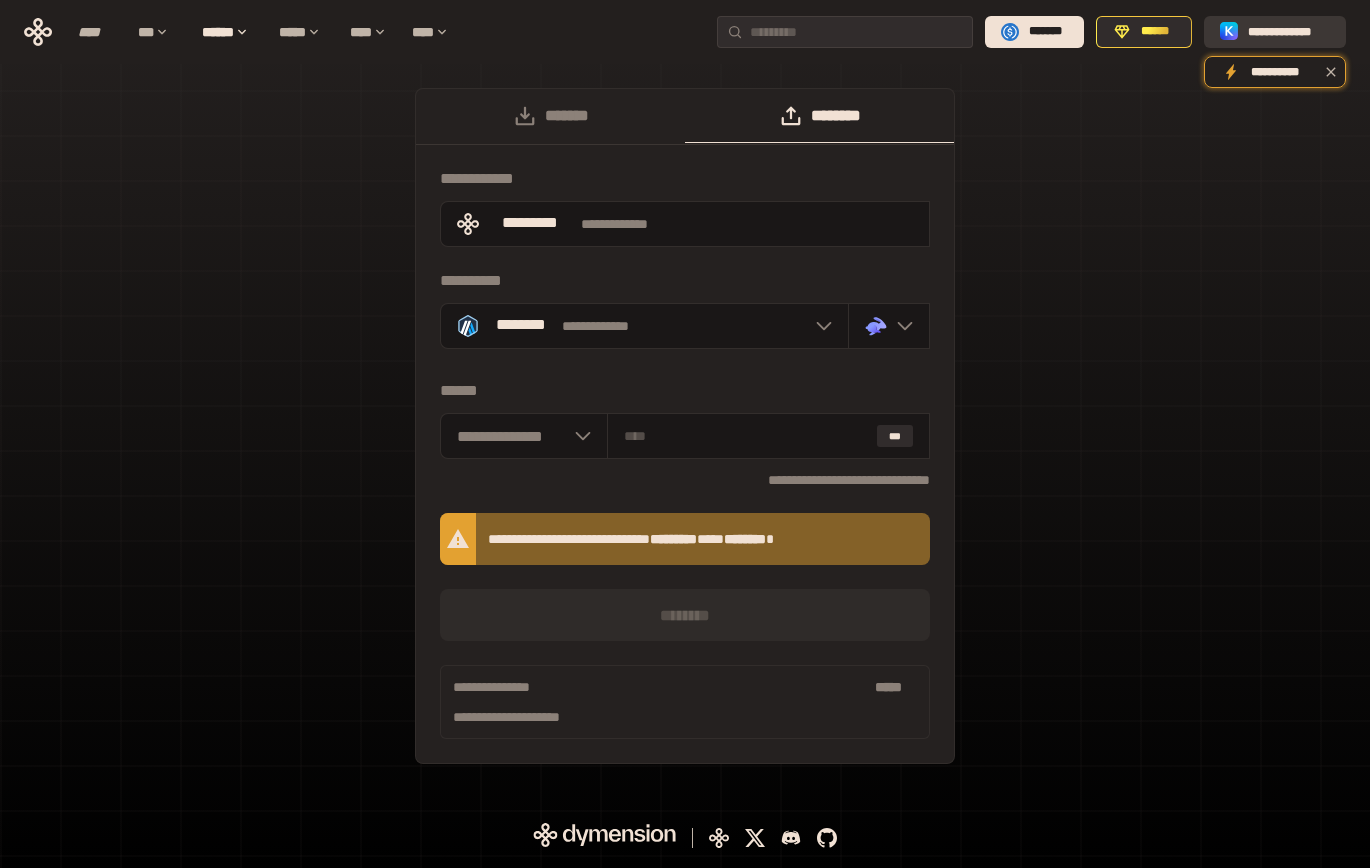 click on "**********" at bounding box center [1289, 32] 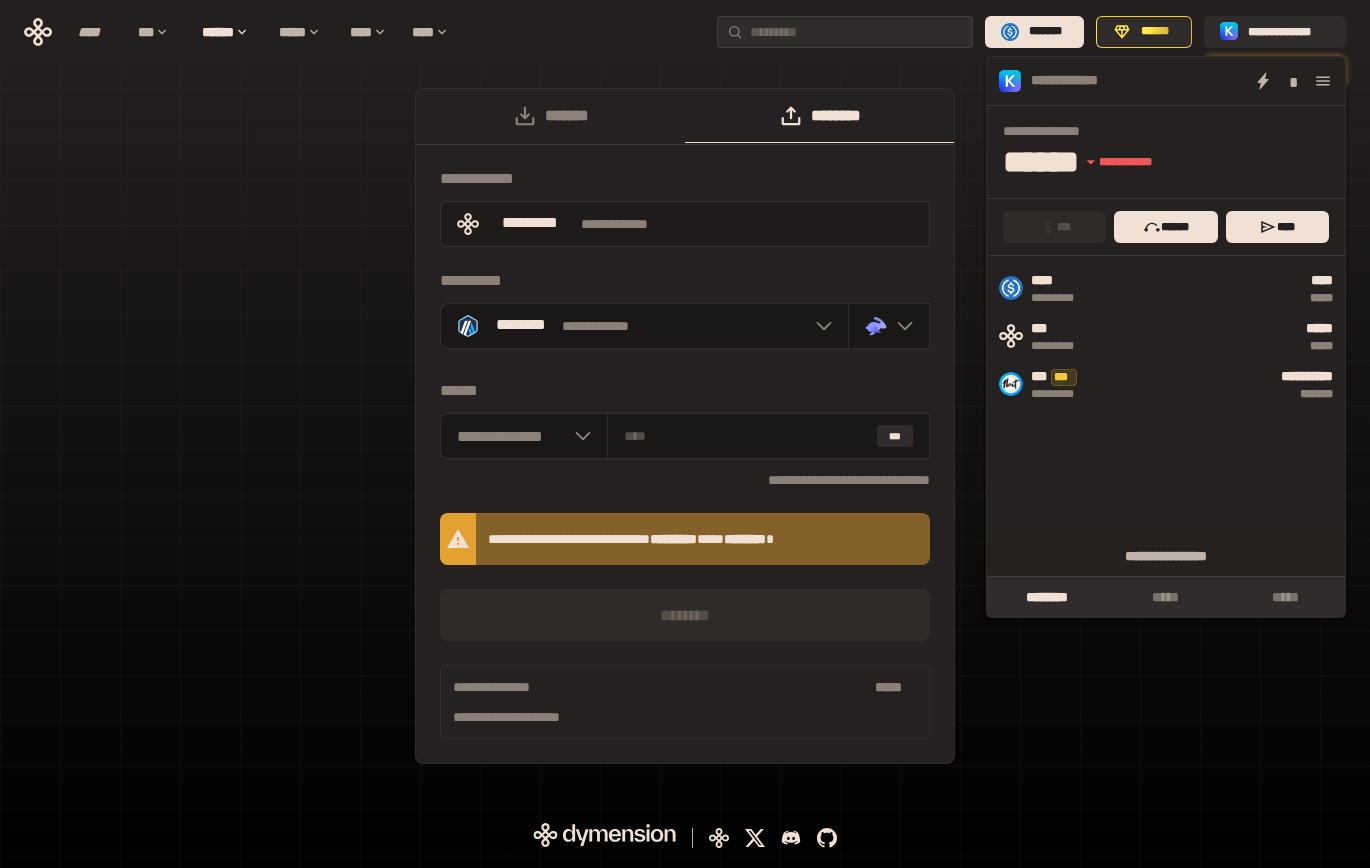 click on "**********" at bounding box center (685, 224) 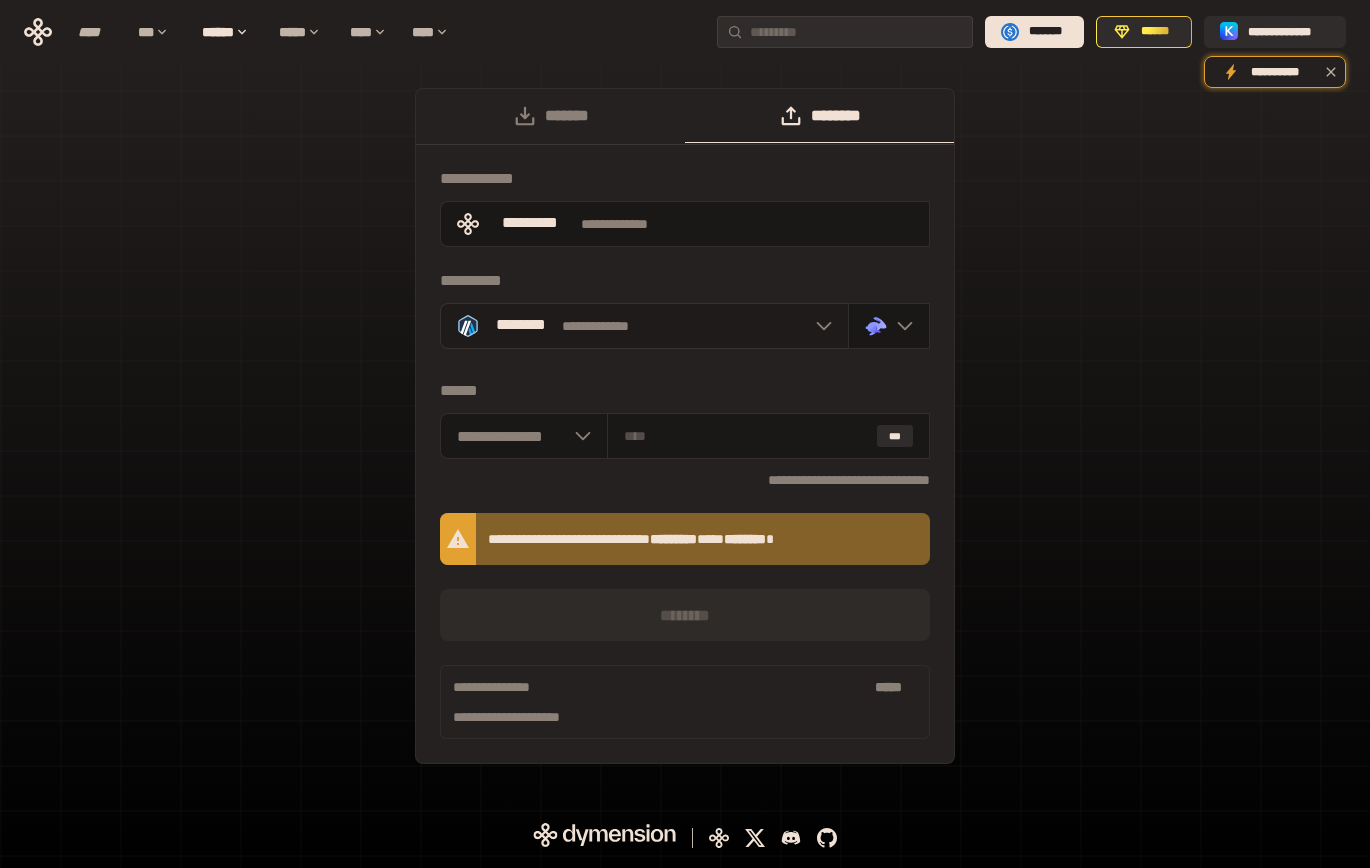 click on "**********" at bounding box center (644, 326) 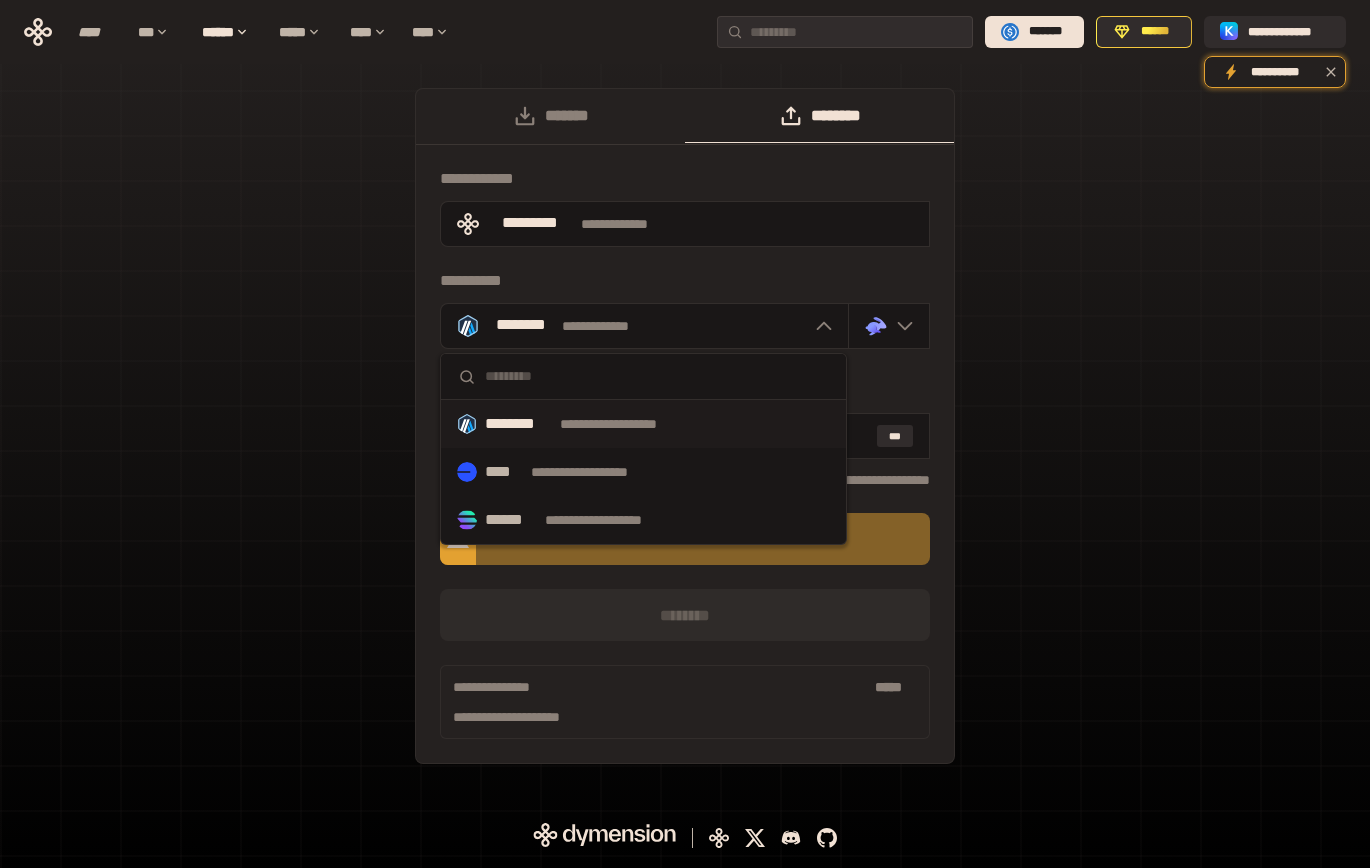 click on "**********" at bounding box center (598, 472) 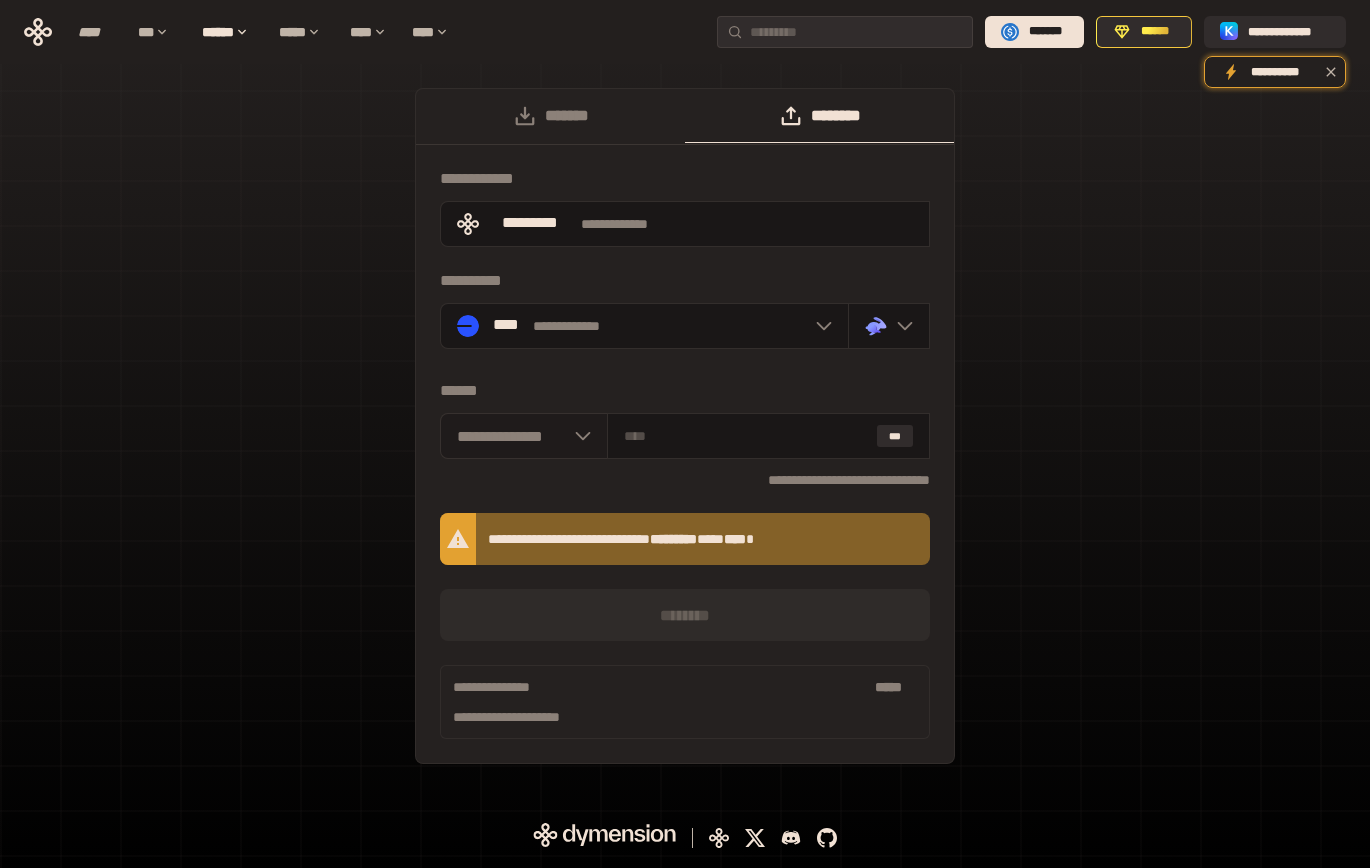 click on "**********" at bounding box center (524, 436) 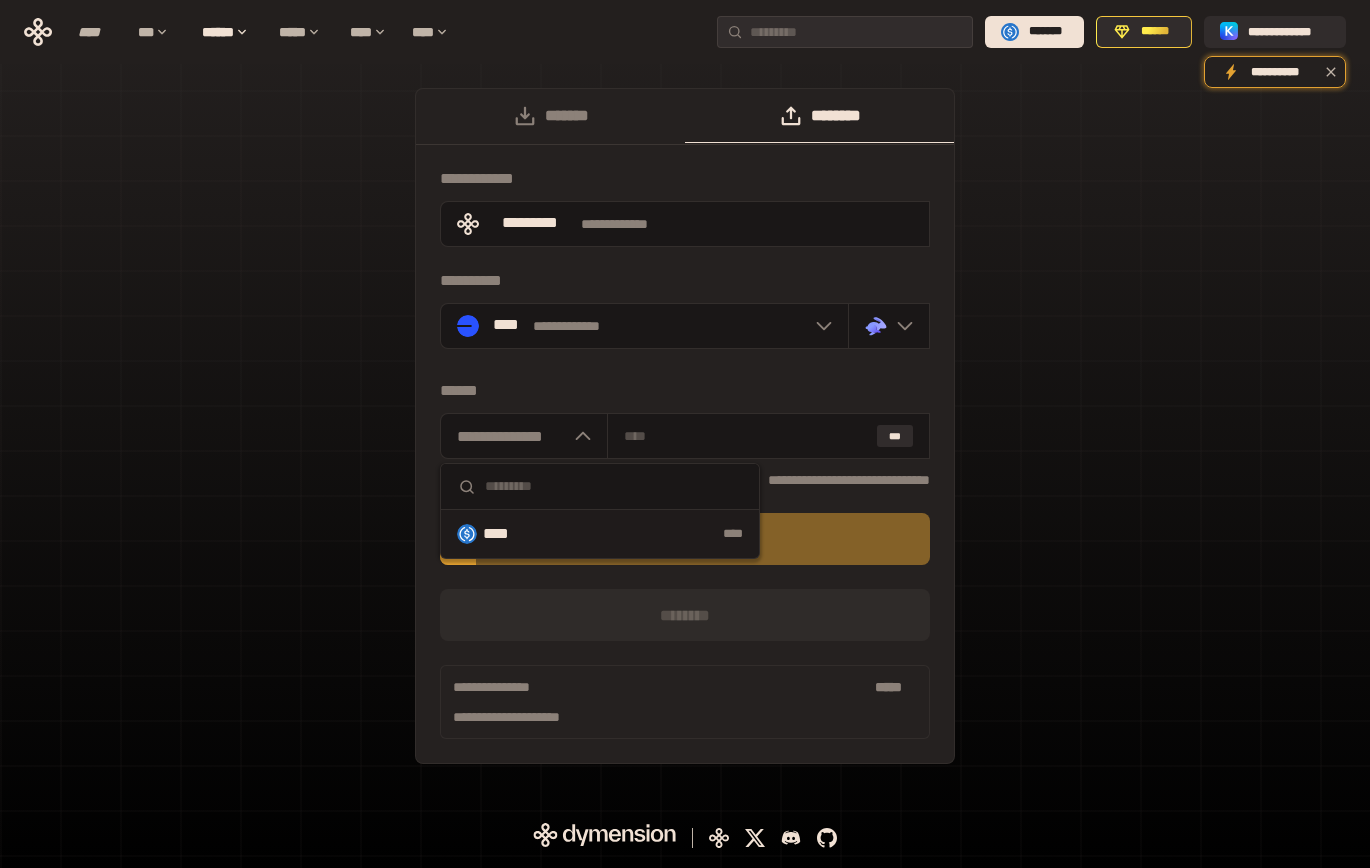 click on "****" at bounding box center [647, 534] 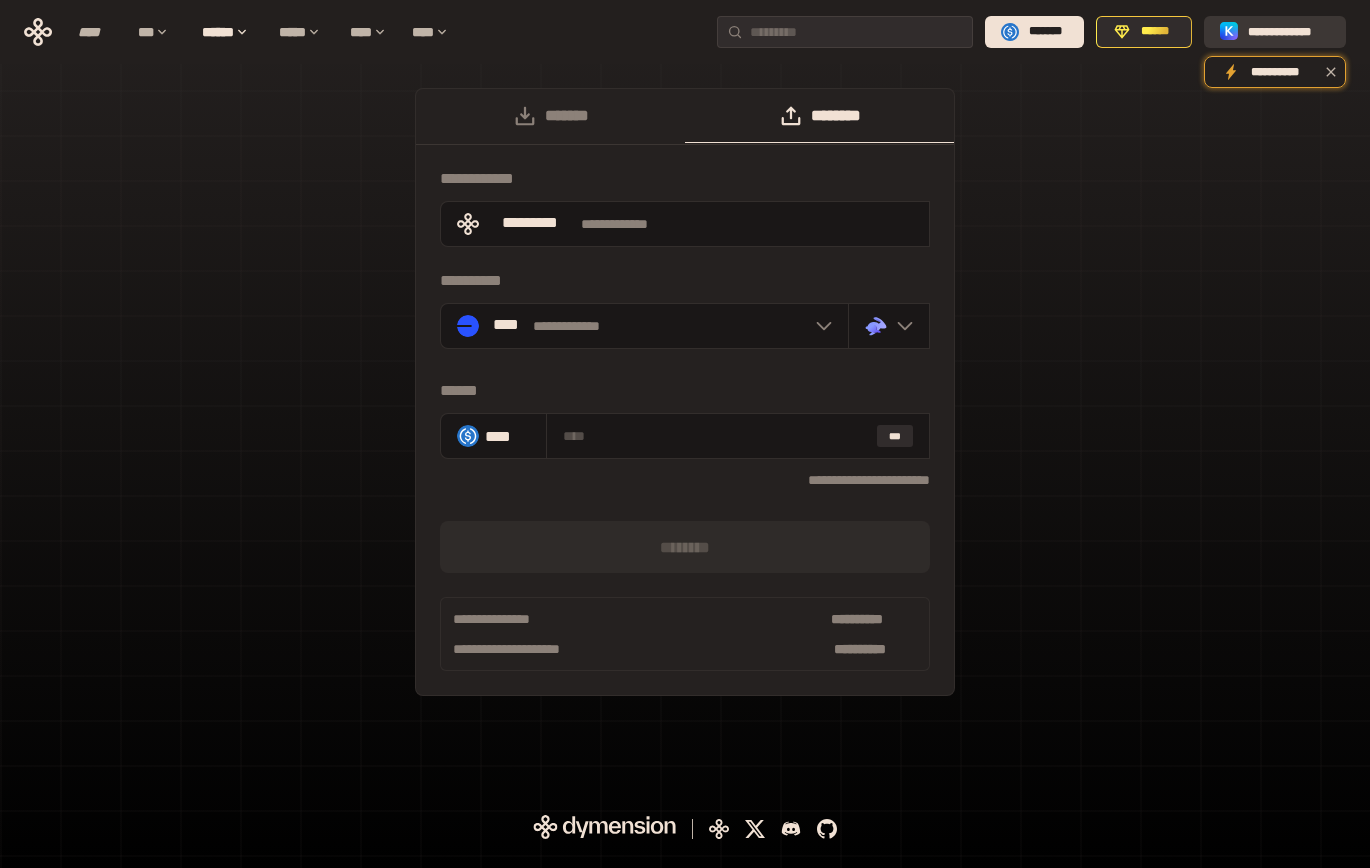 click on "**********" at bounding box center (1289, 32) 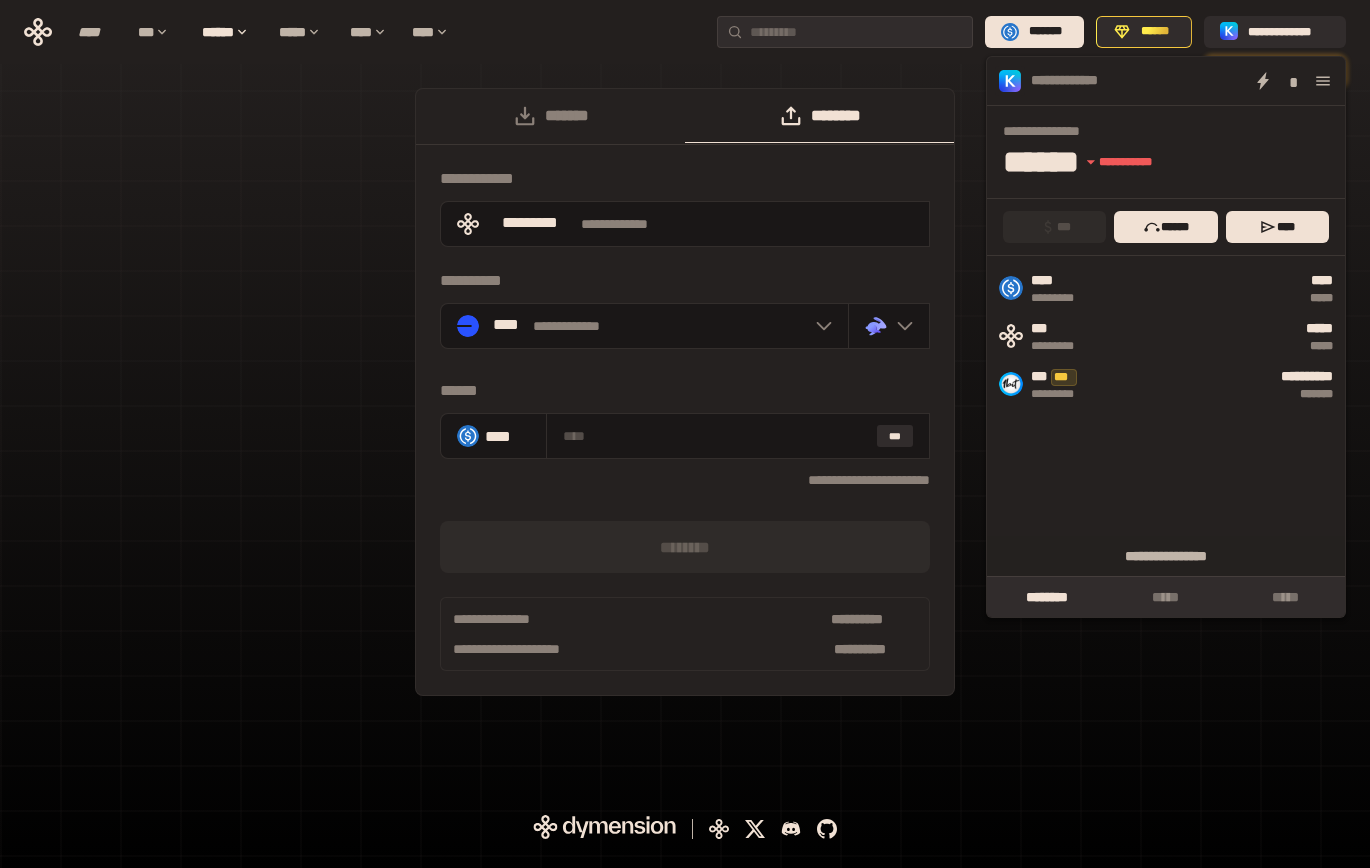 click on "**********" at bounding box center (685, 402) 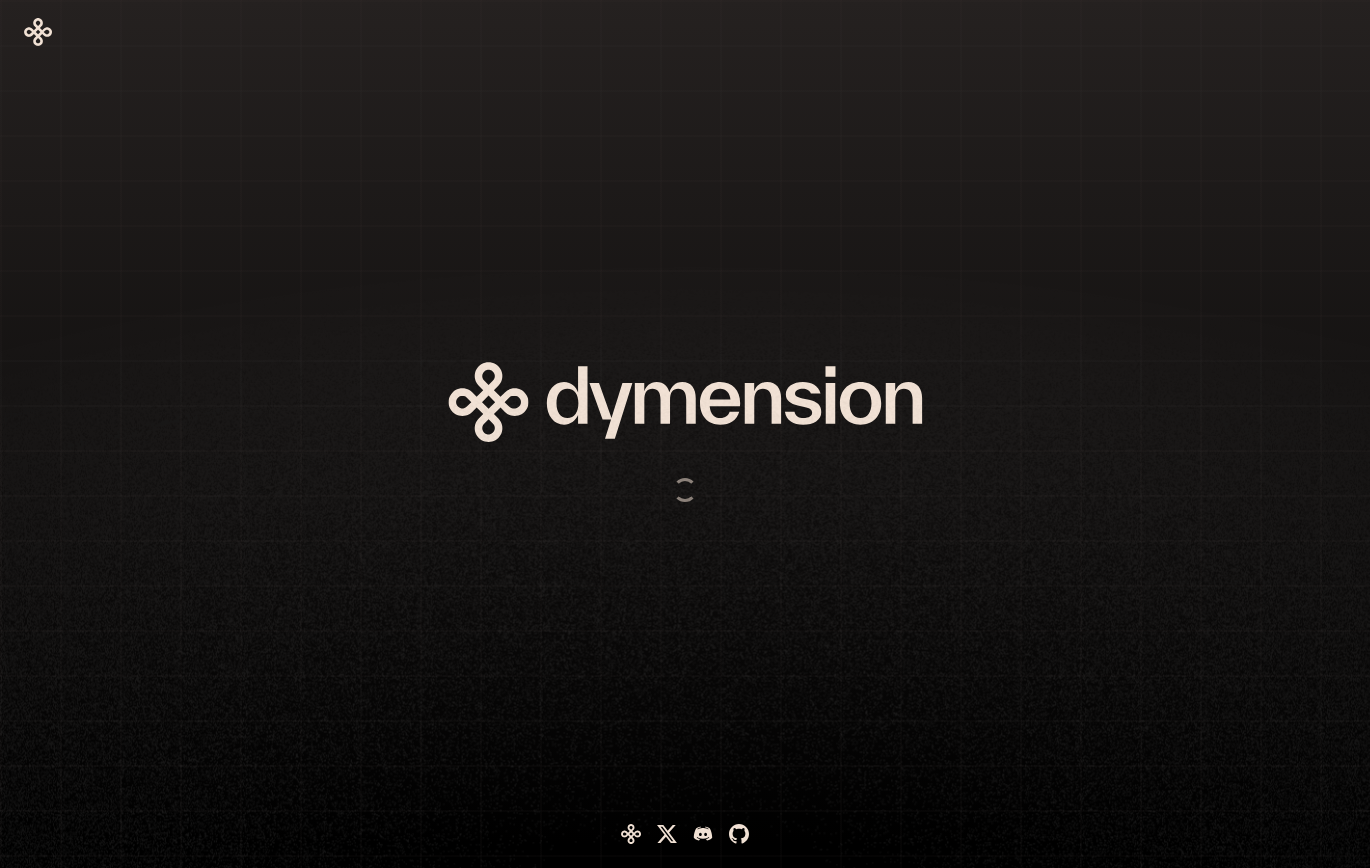 scroll, scrollTop: 0, scrollLeft: 0, axis: both 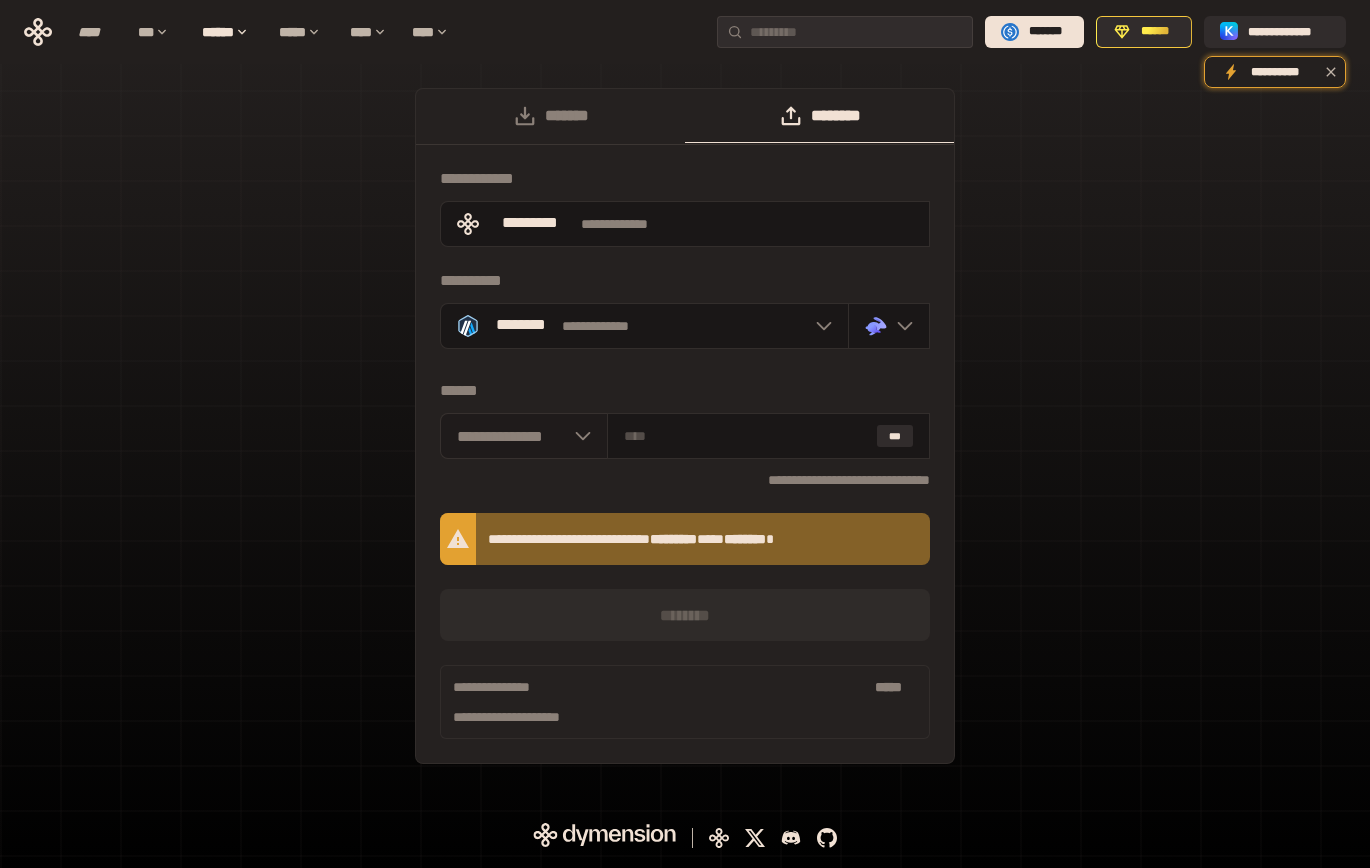 click on "**********" at bounding box center (524, 436) 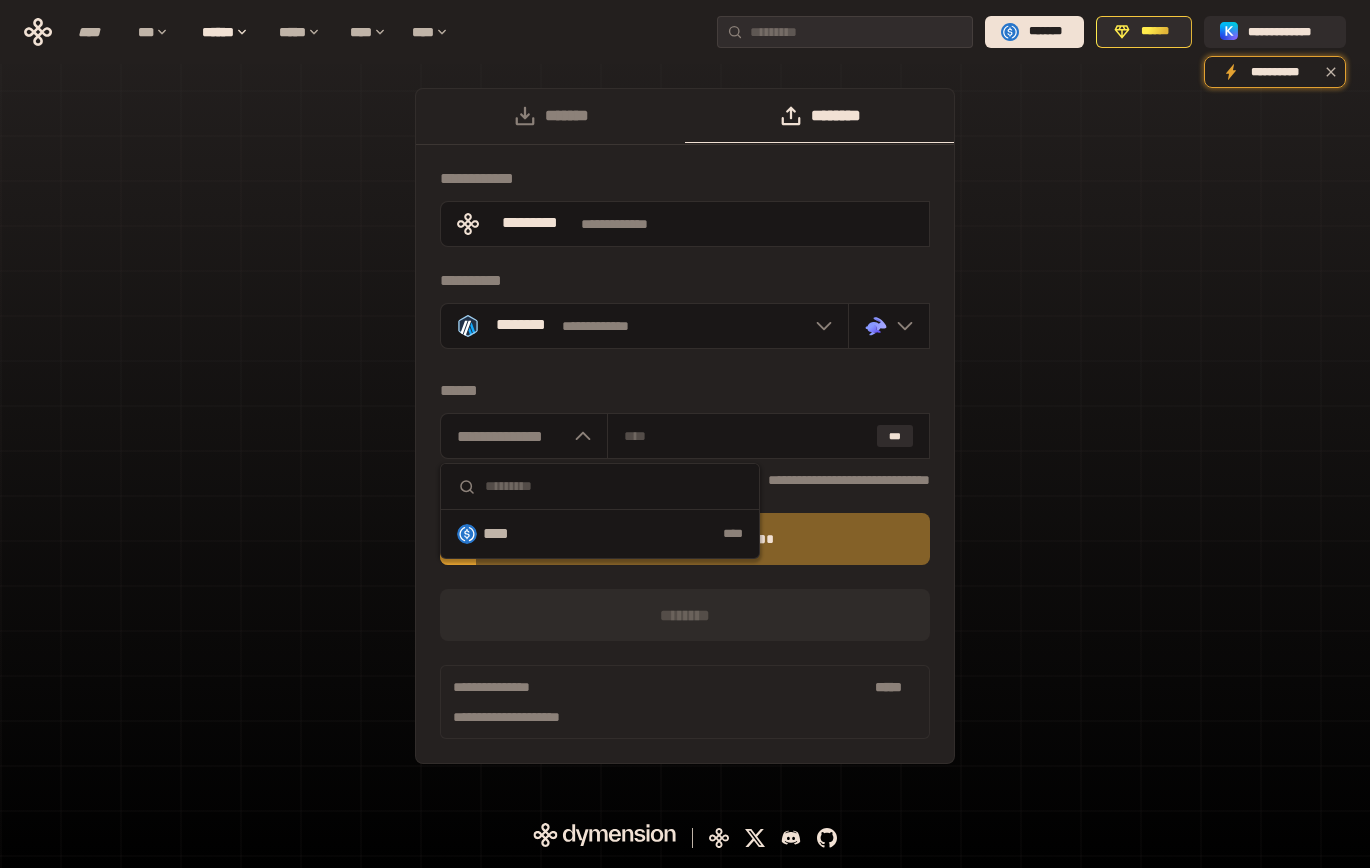 click on "**** ****" at bounding box center (600, 534) 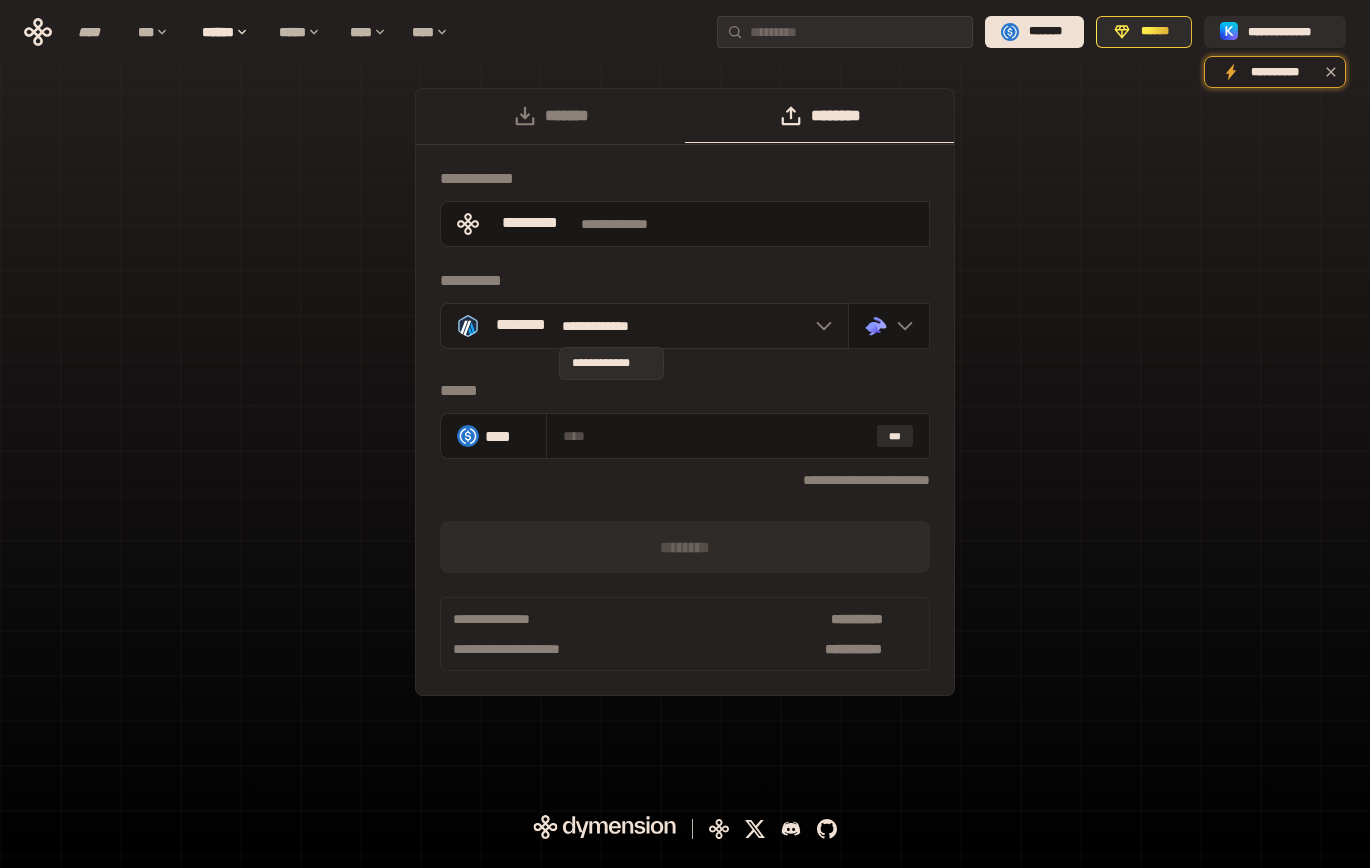 click on "**********" at bounding box center (611, 326) 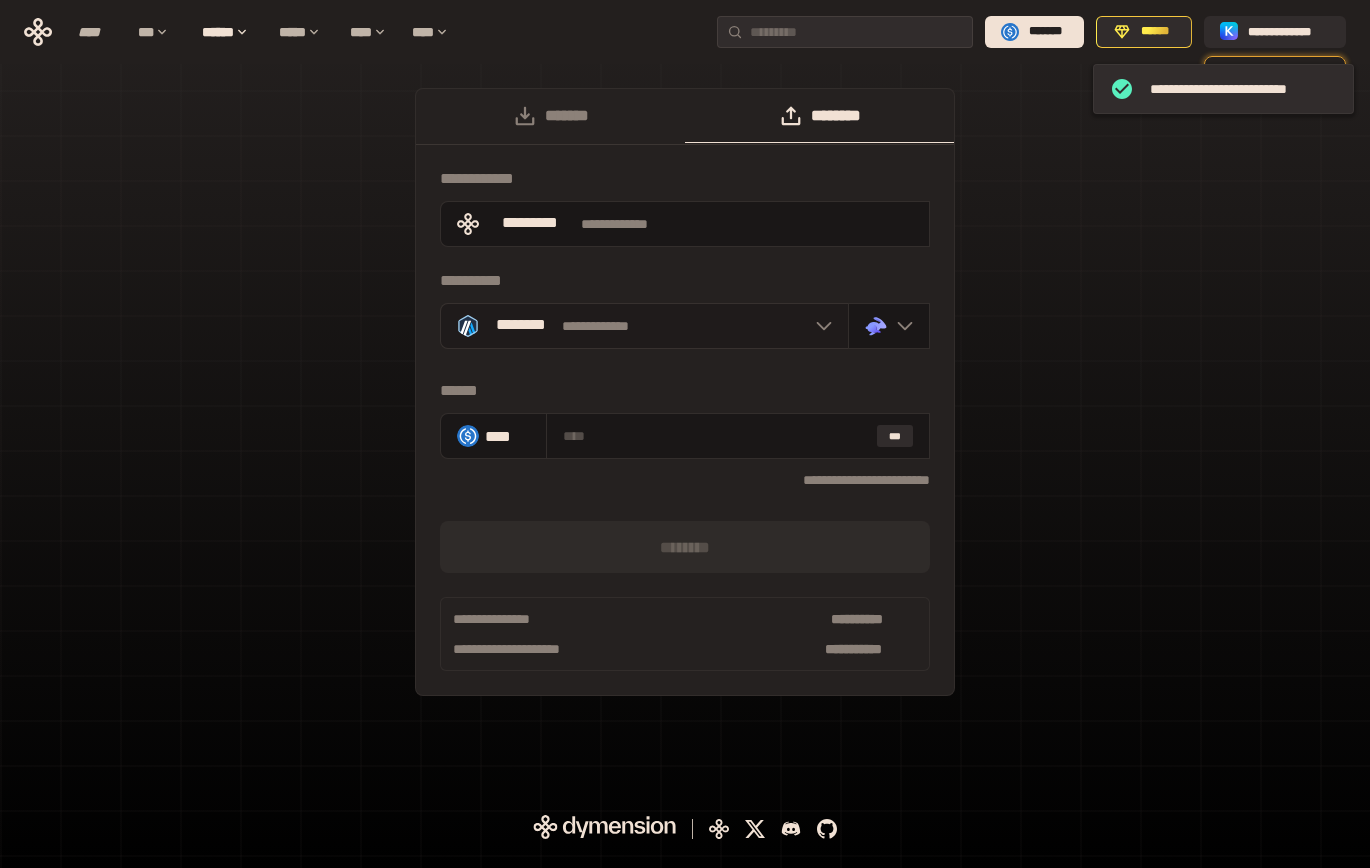 drag, startPoint x: 666, startPoint y: 331, endPoint x: 679, endPoint y: 332, distance: 13.038404 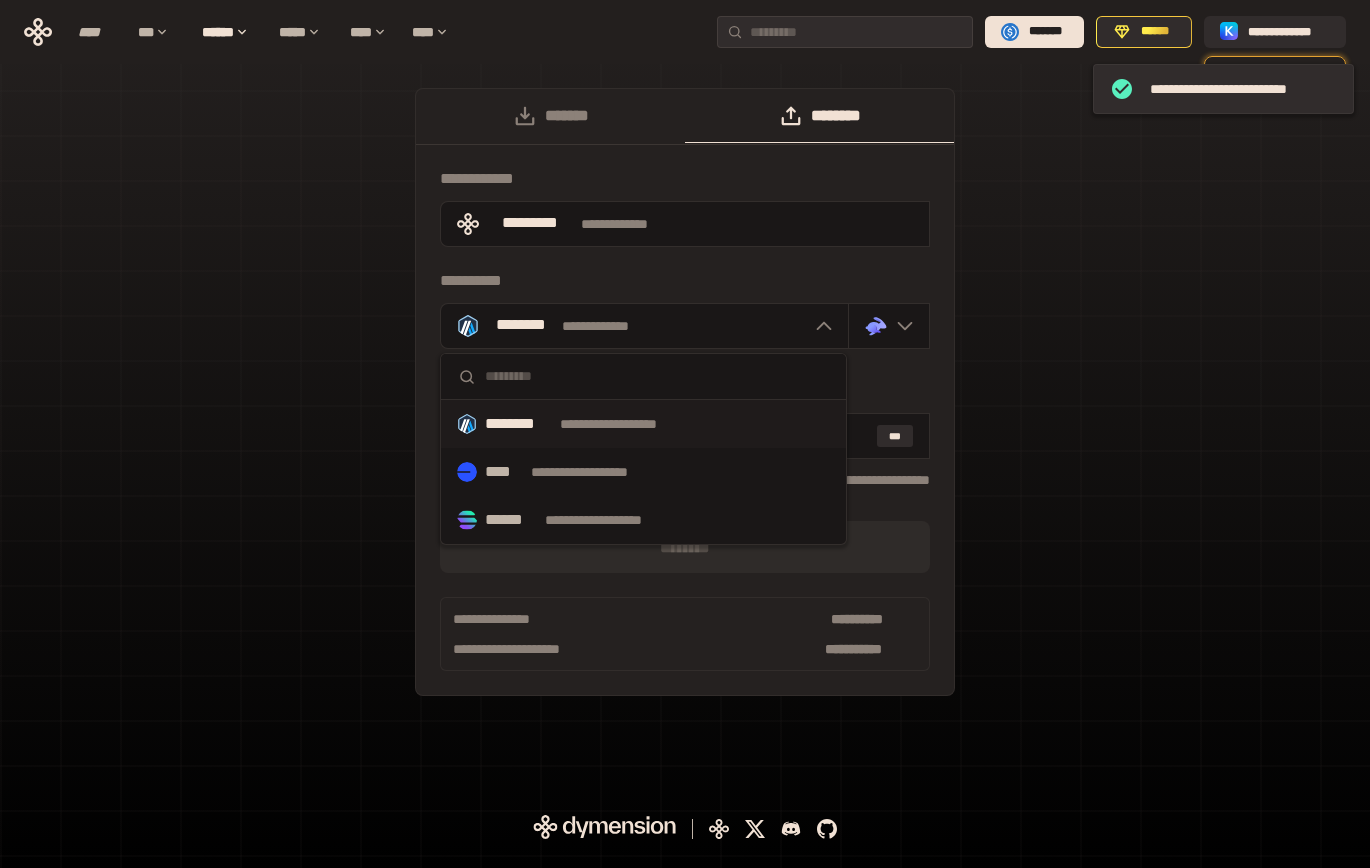 click on "**********" at bounding box center [598, 472] 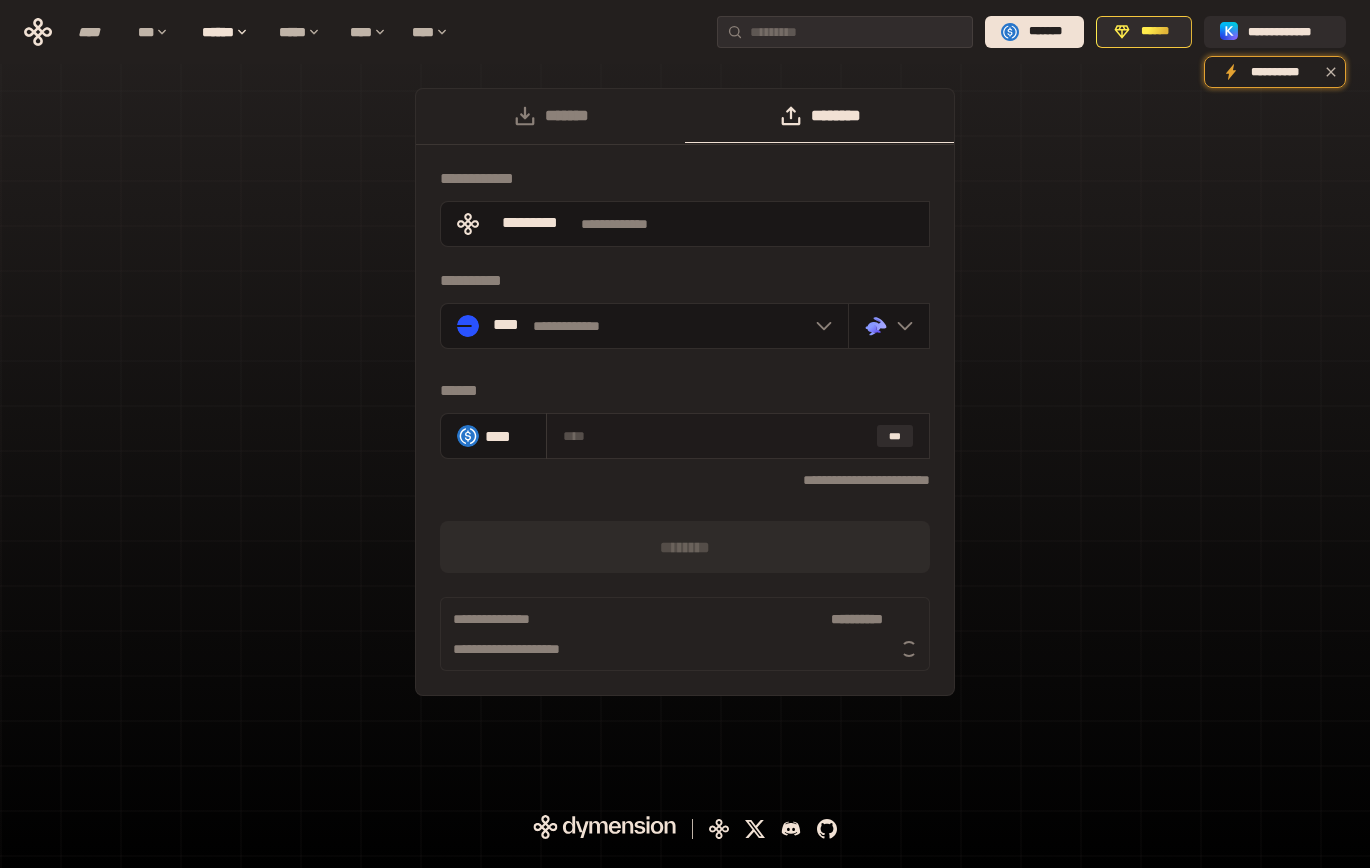 click at bounding box center [716, 436] 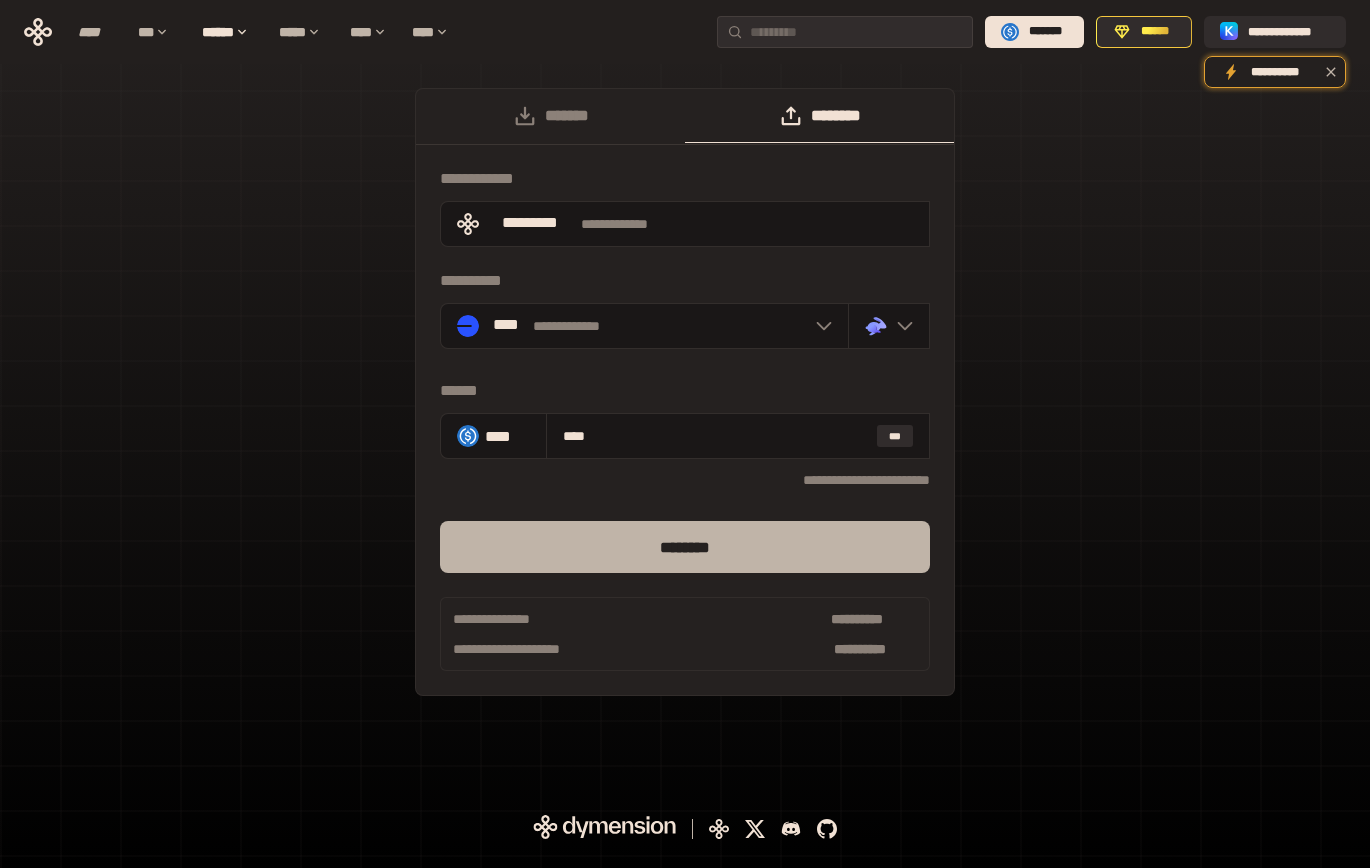type on "****" 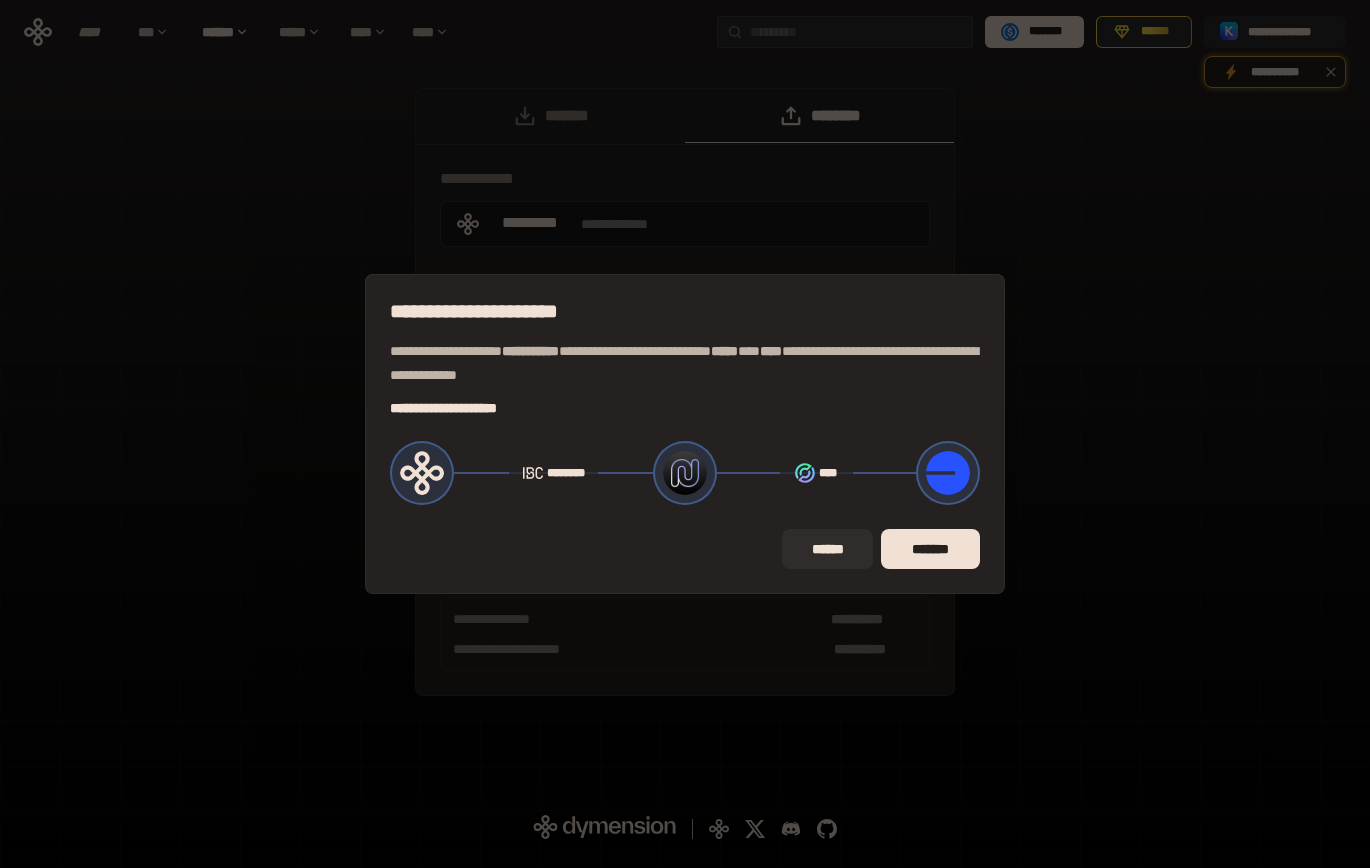 click on "*******" at bounding box center (930, 549) 